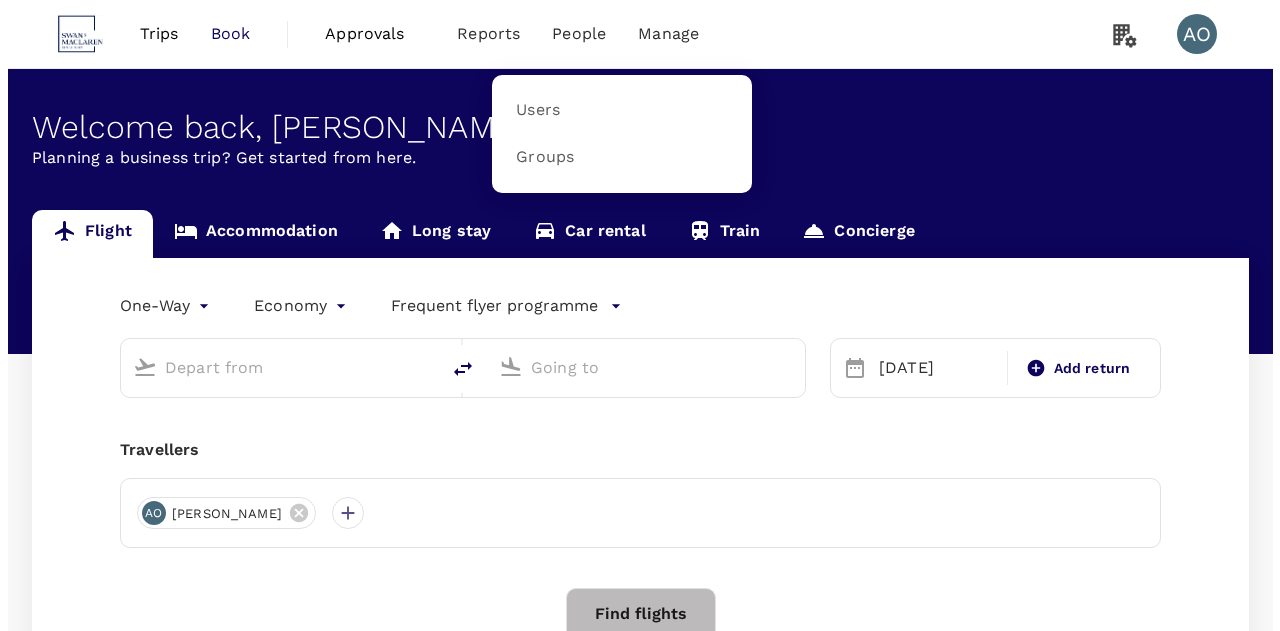 scroll, scrollTop: 0, scrollLeft: 0, axis: both 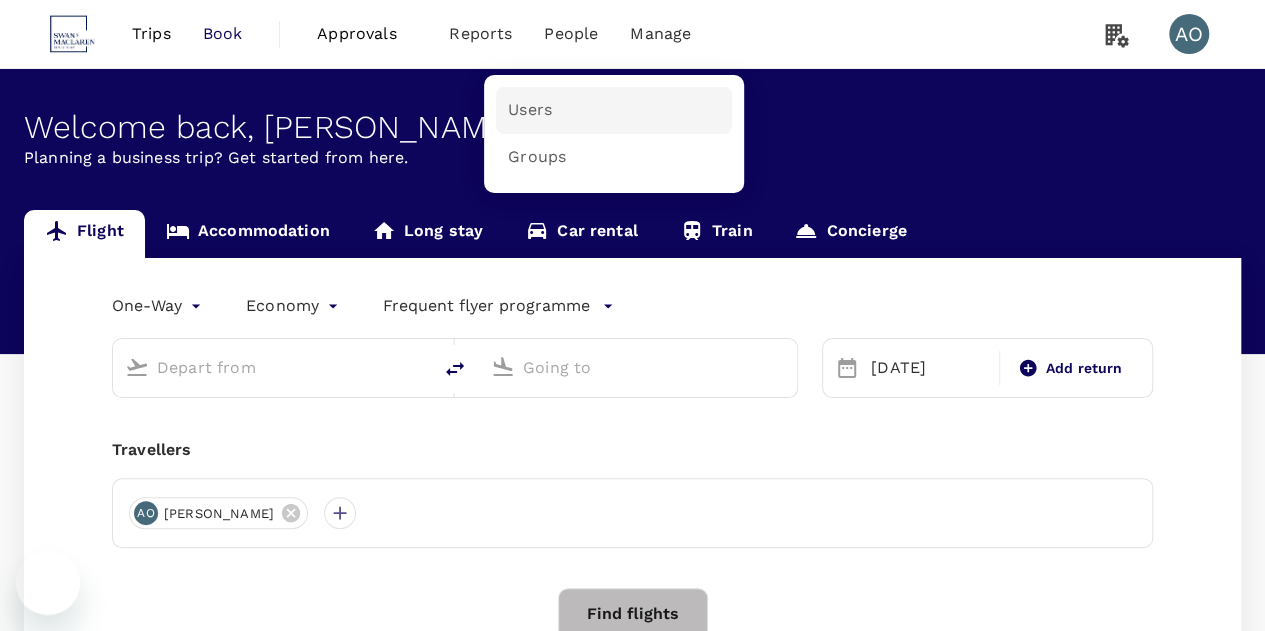 click on "Users" at bounding box center [530, 110] 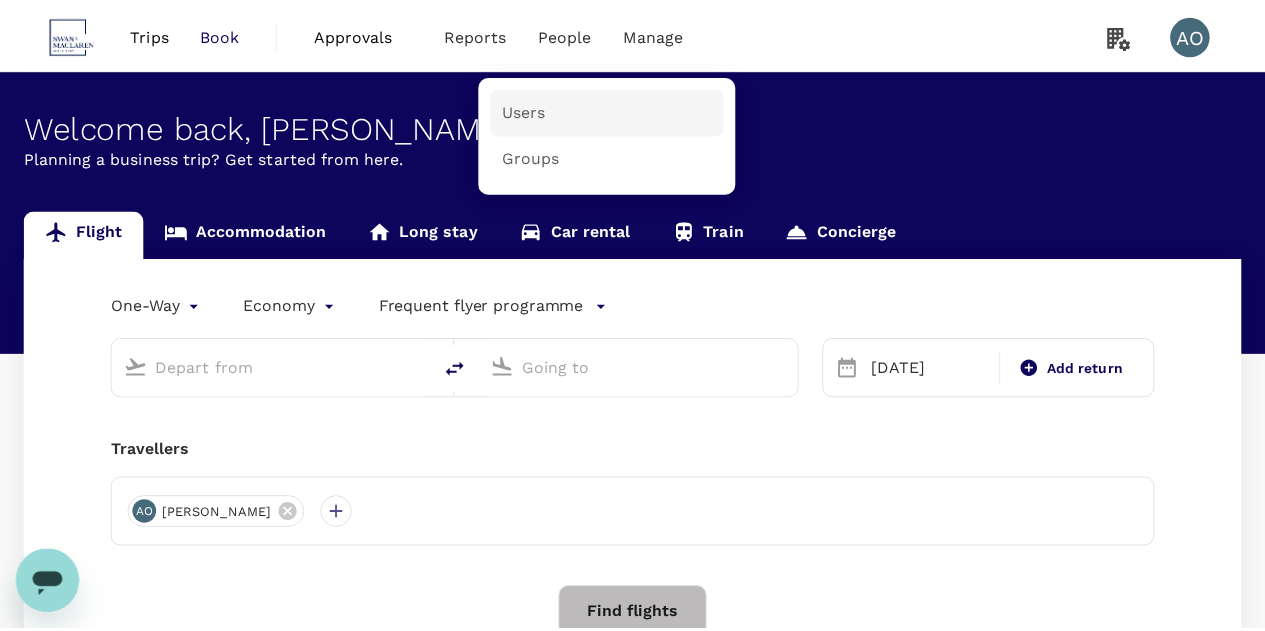 scroll, scrollTop: 0, scrollLeft: 0, axis: both 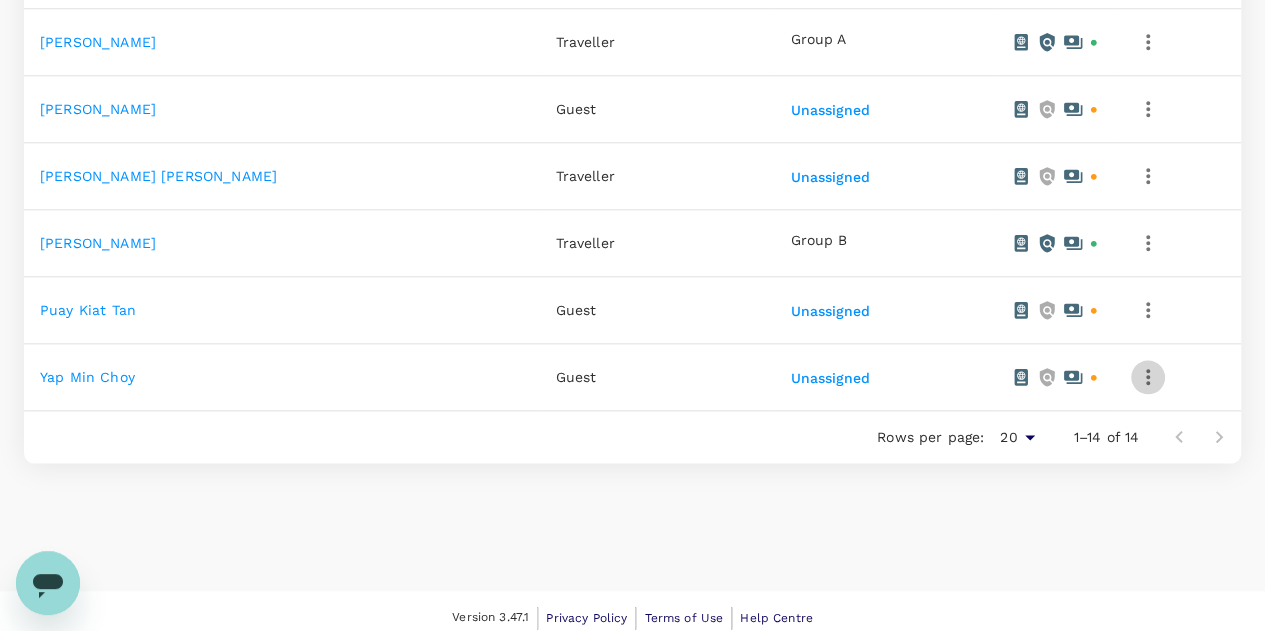 click 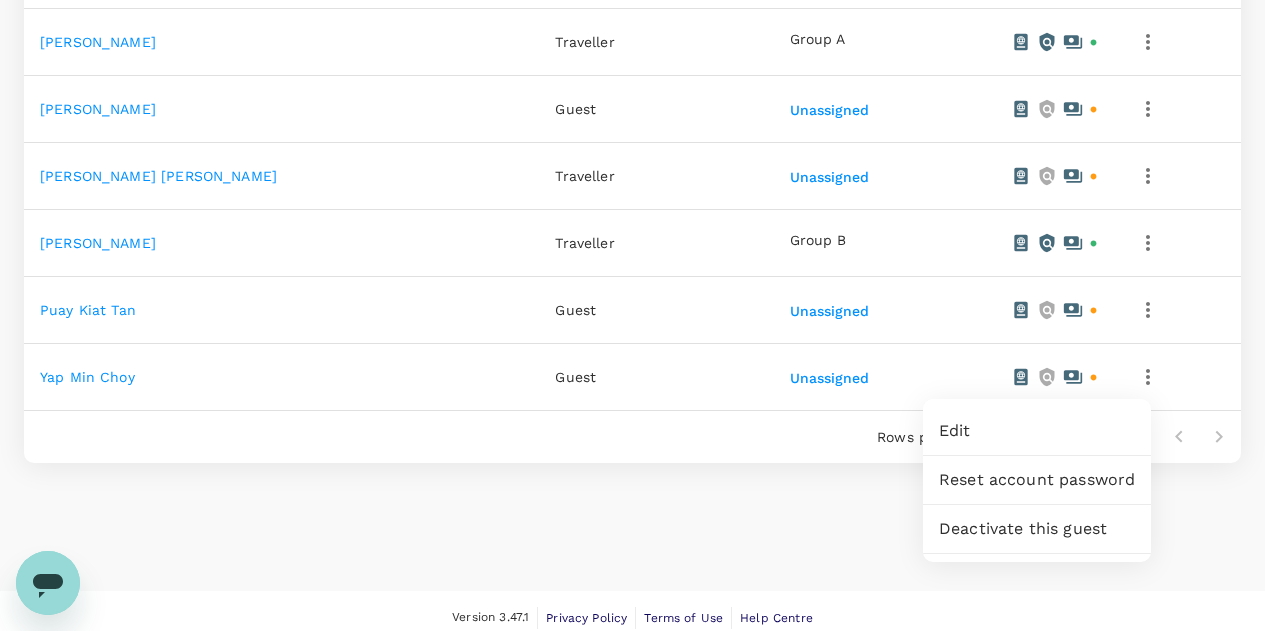 click on "Edit" at bounding box center (1037, 431) 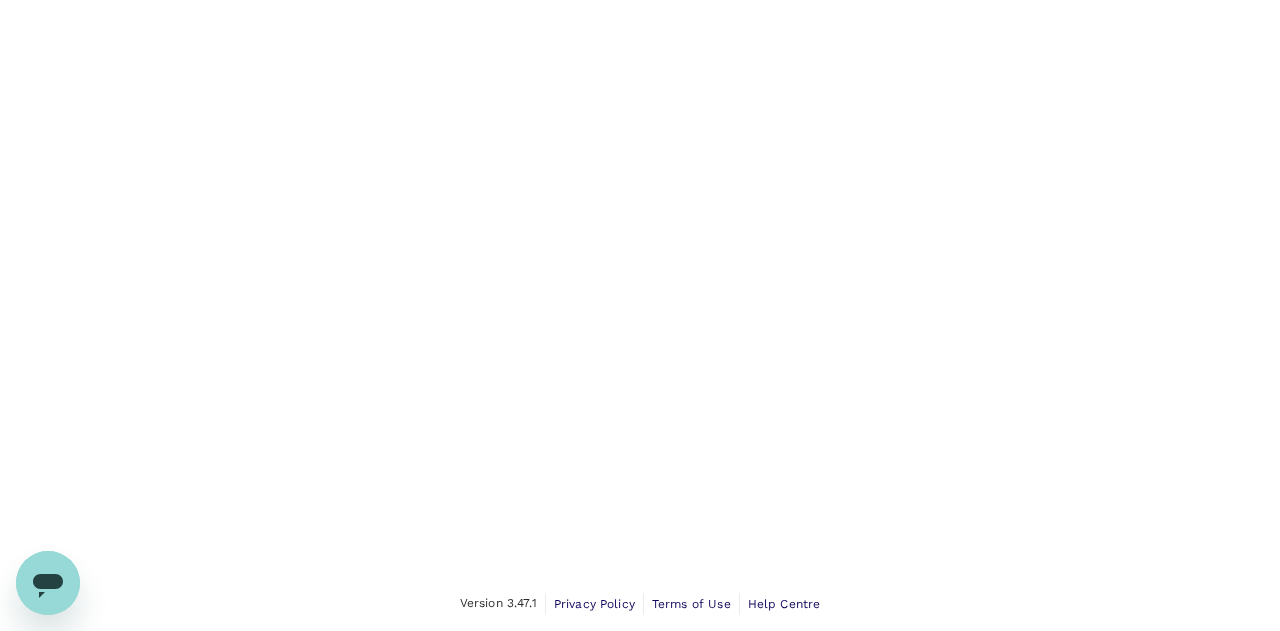 scroll, scrollTop: 0, scrollLeft: 0, axis: both 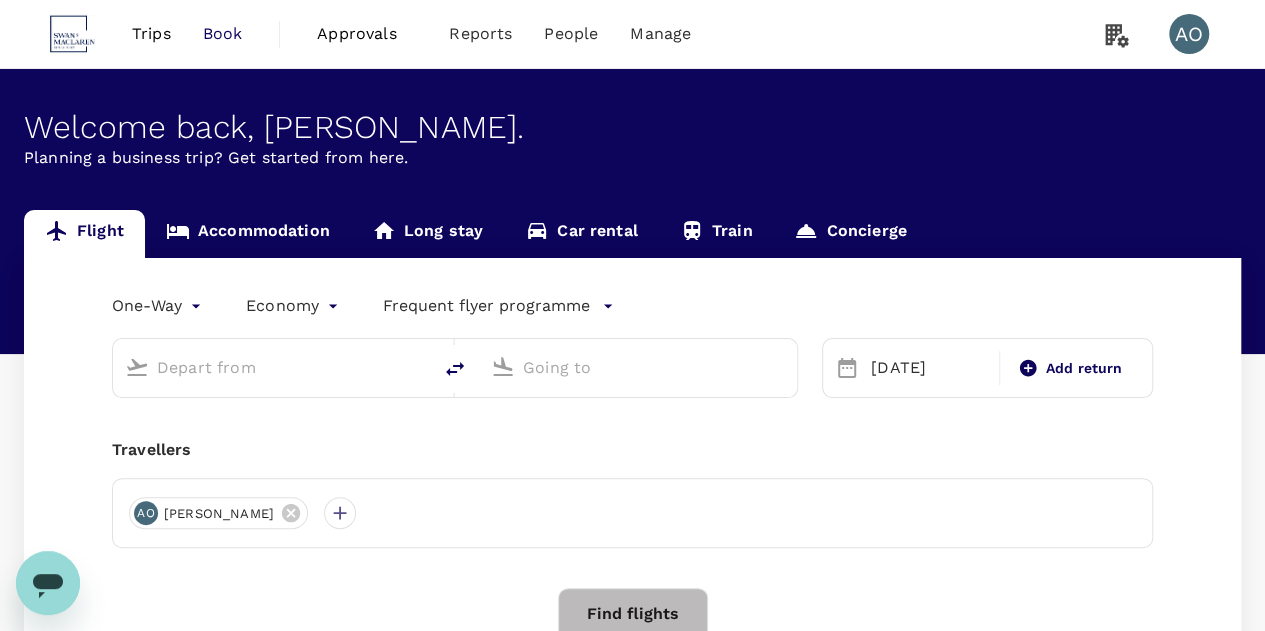 type on "business" 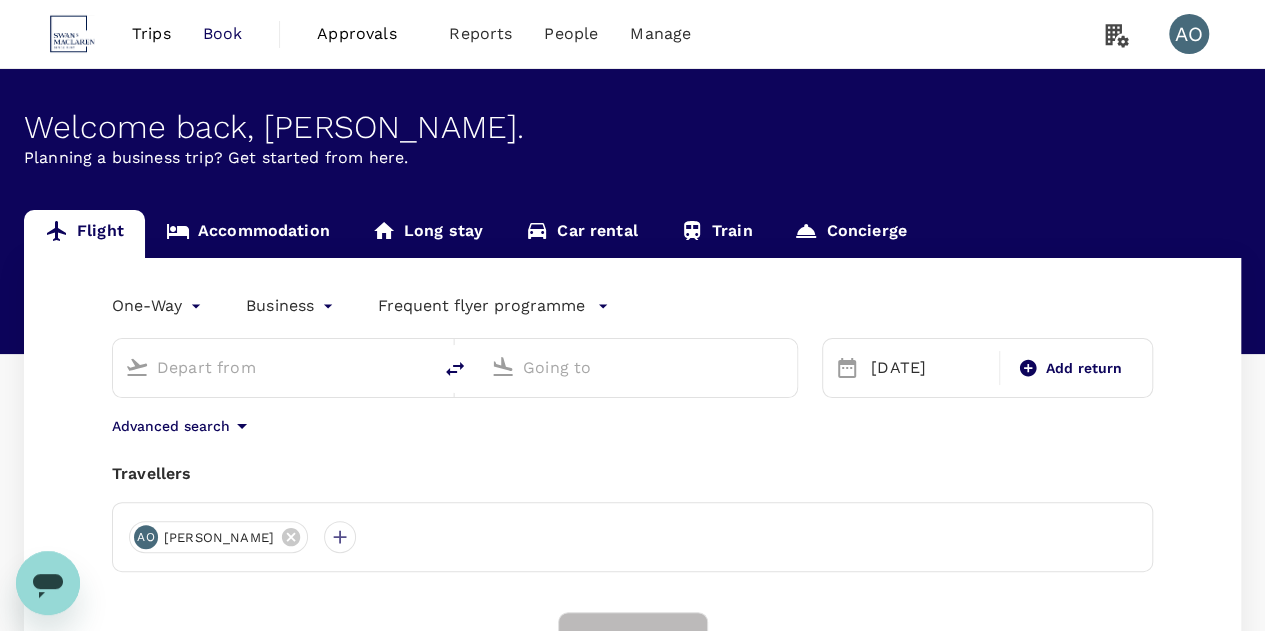 type on "Taiwan Taoyuan Intl (TPE)" 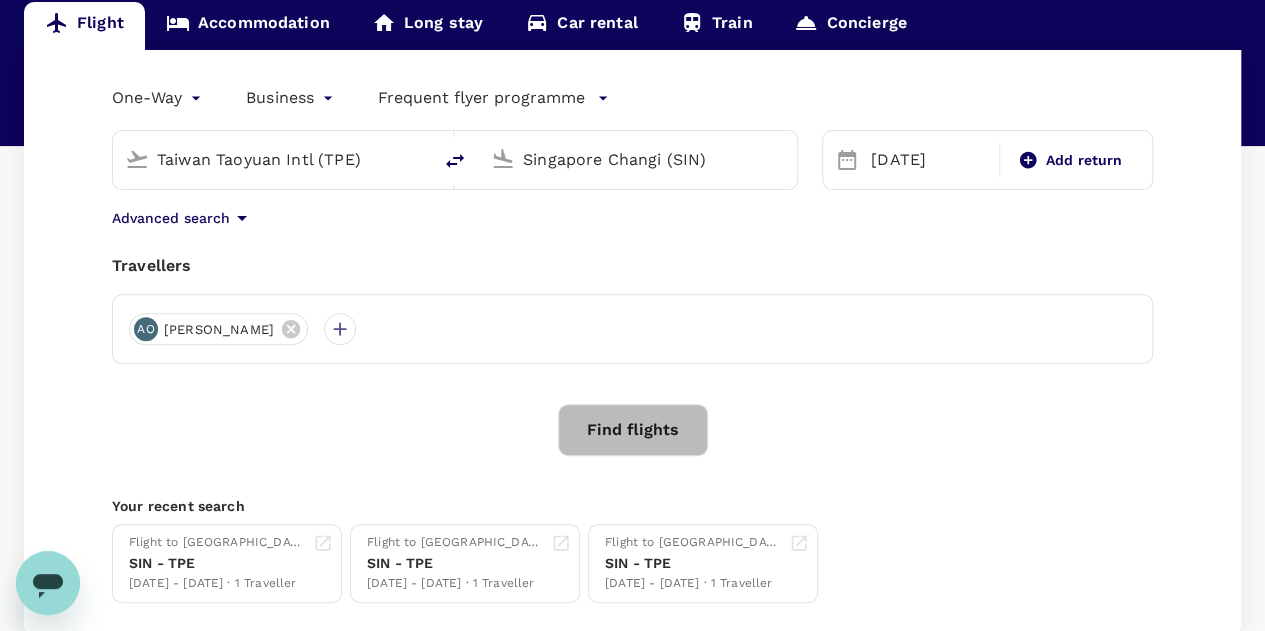 type 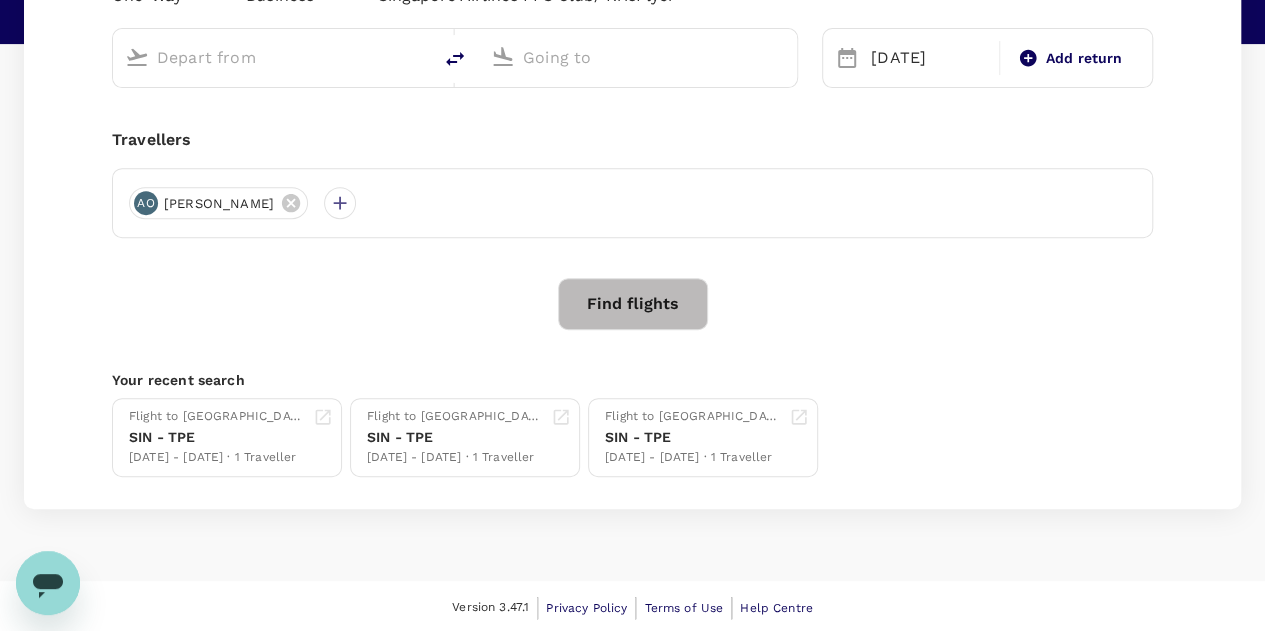 type on "Taiwan Taoyuan Intl (TPE)" 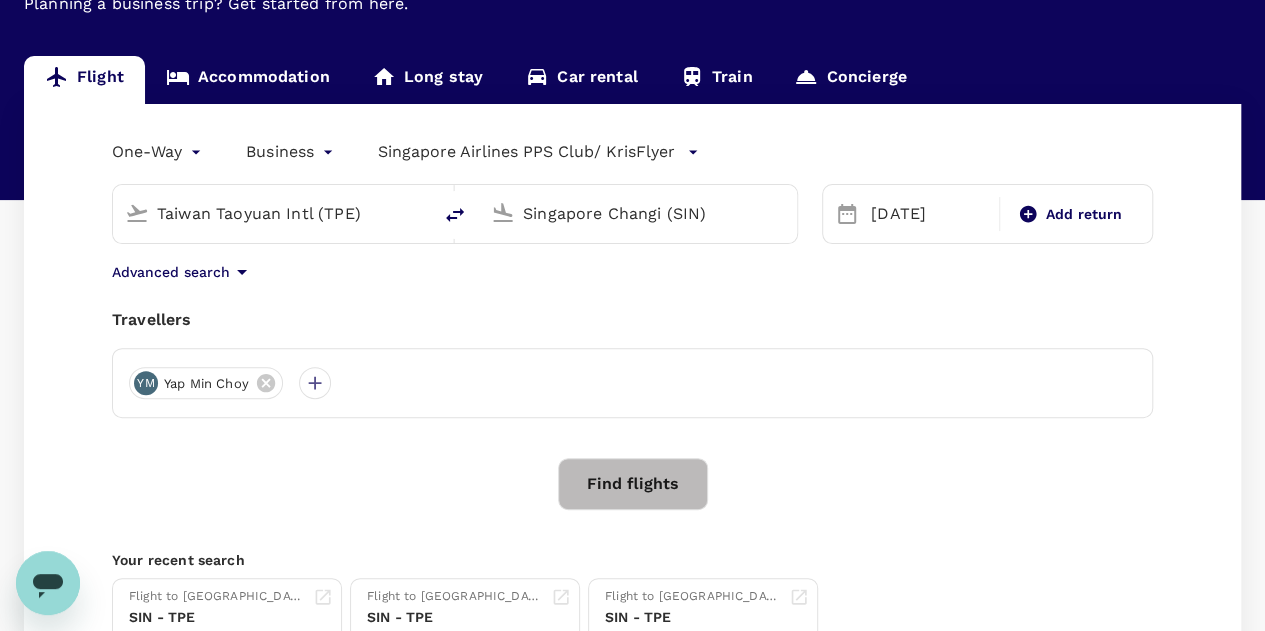 scroll, scrollTop: 10, scrollLeft: 0, axis: vertical 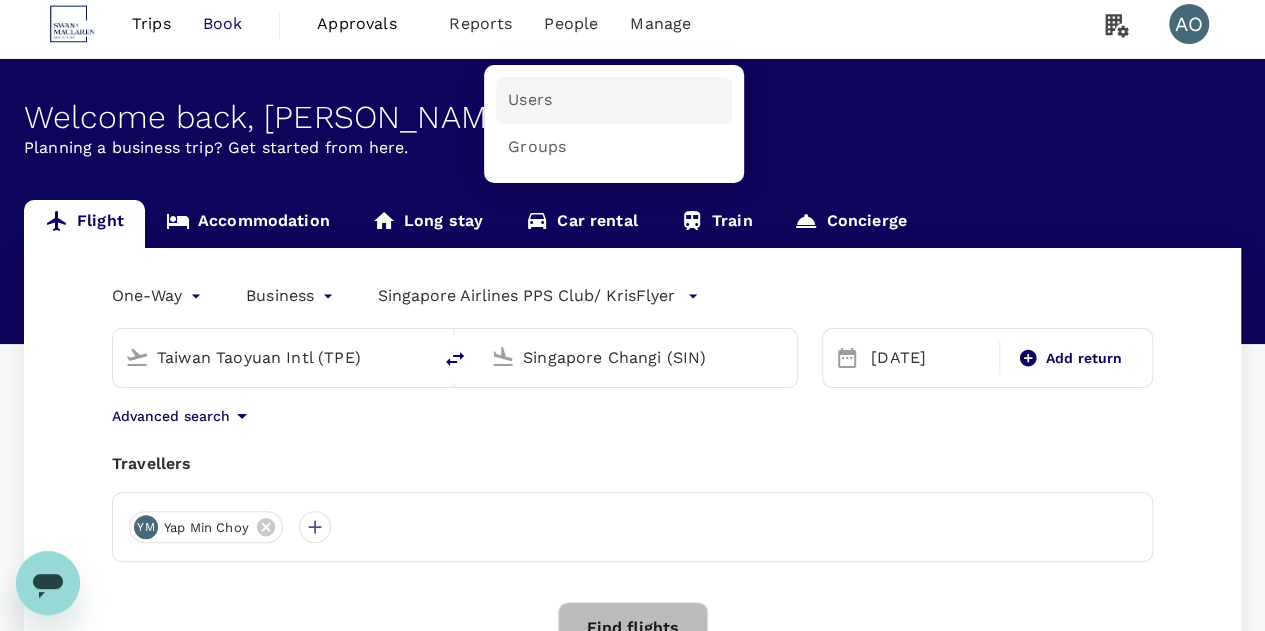 click on "Users" at bounding box center [530, 100] 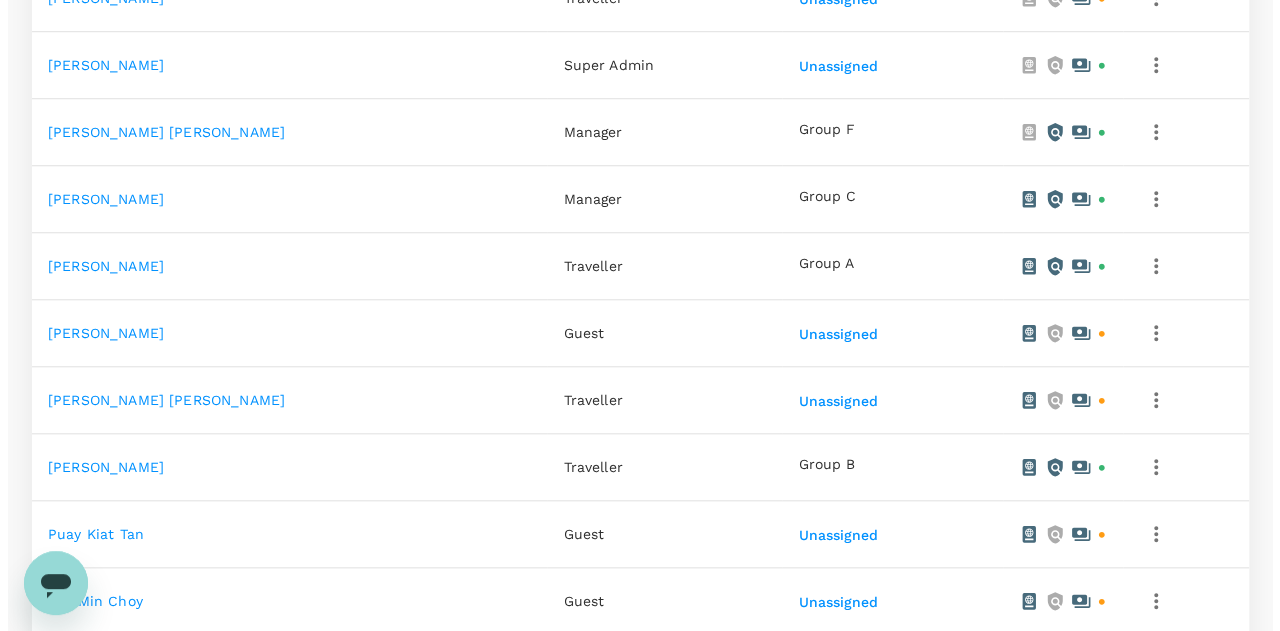 scroll, scrollTop: 1014, scrollLeft: 0, axis: vertical 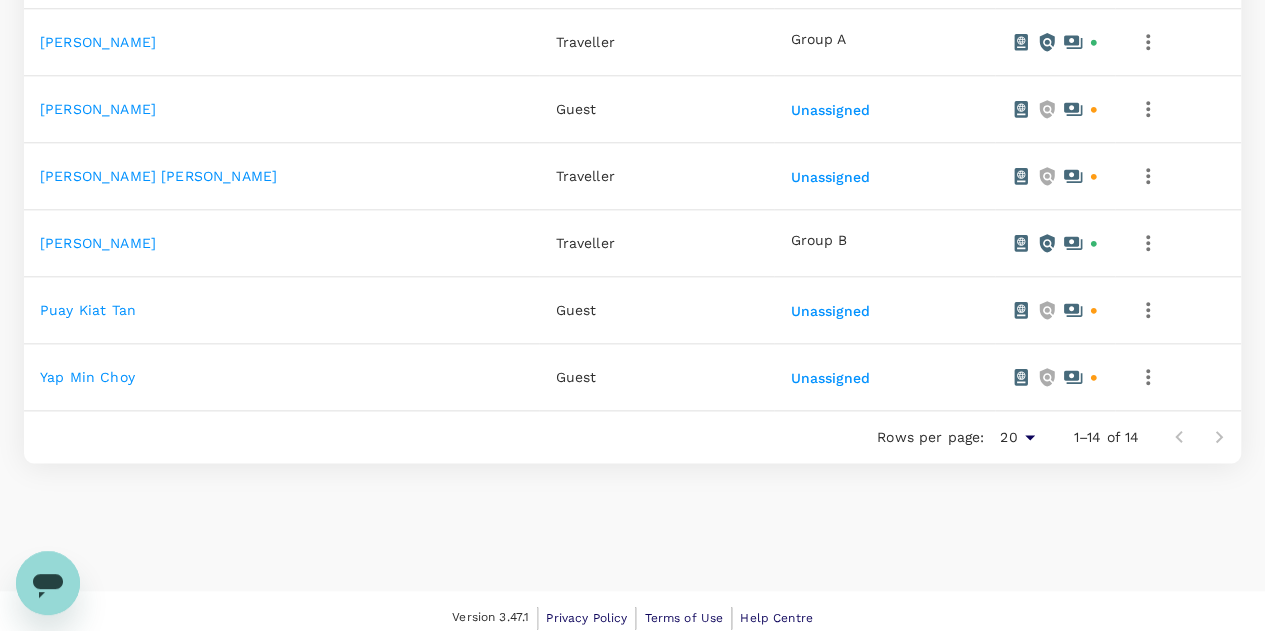 click 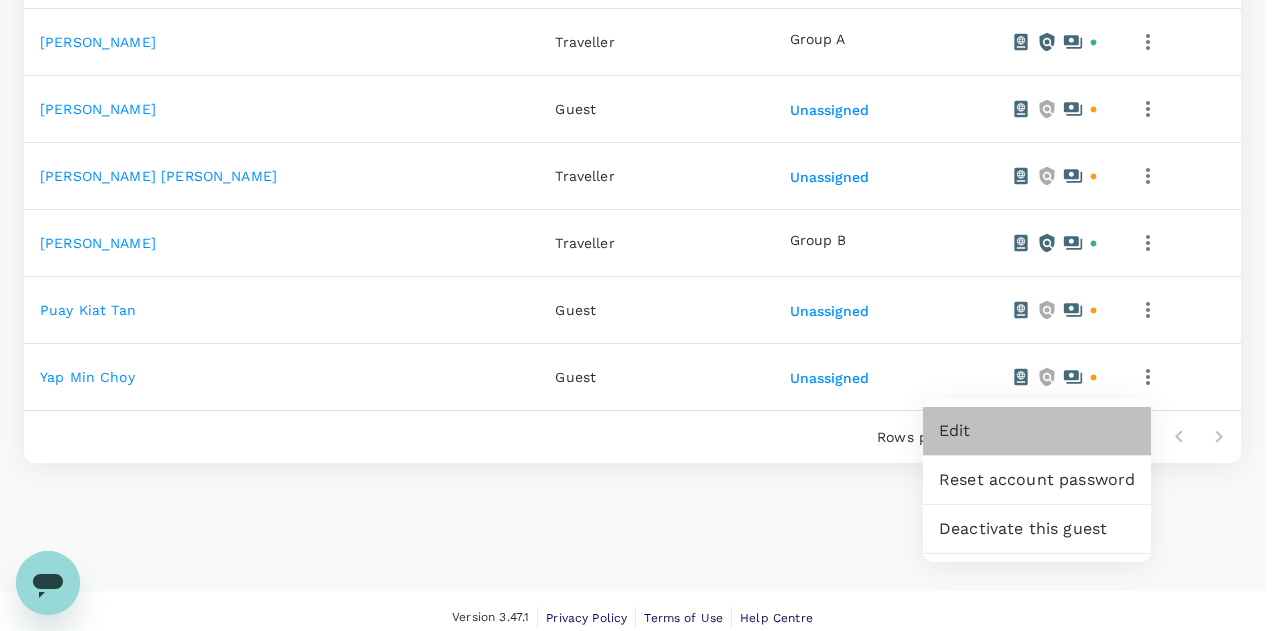click on "Edit" at bounding box center [1037, 431] 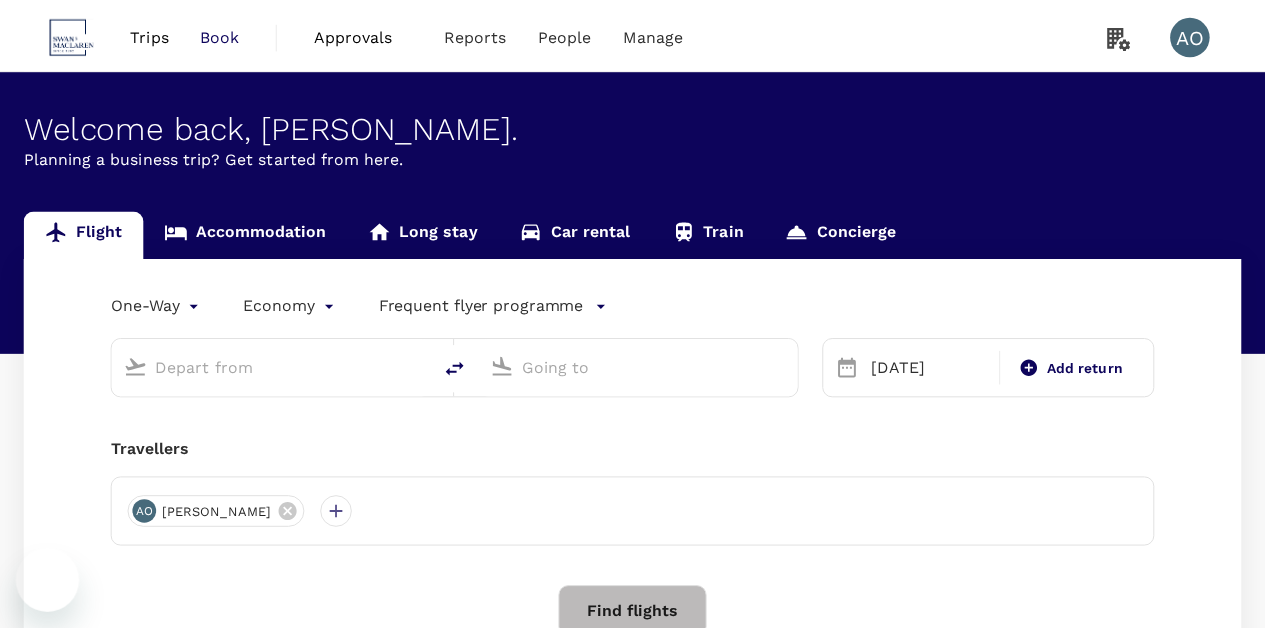 scroll, scrollTop: 0, scrollLeft: 0, axis: both 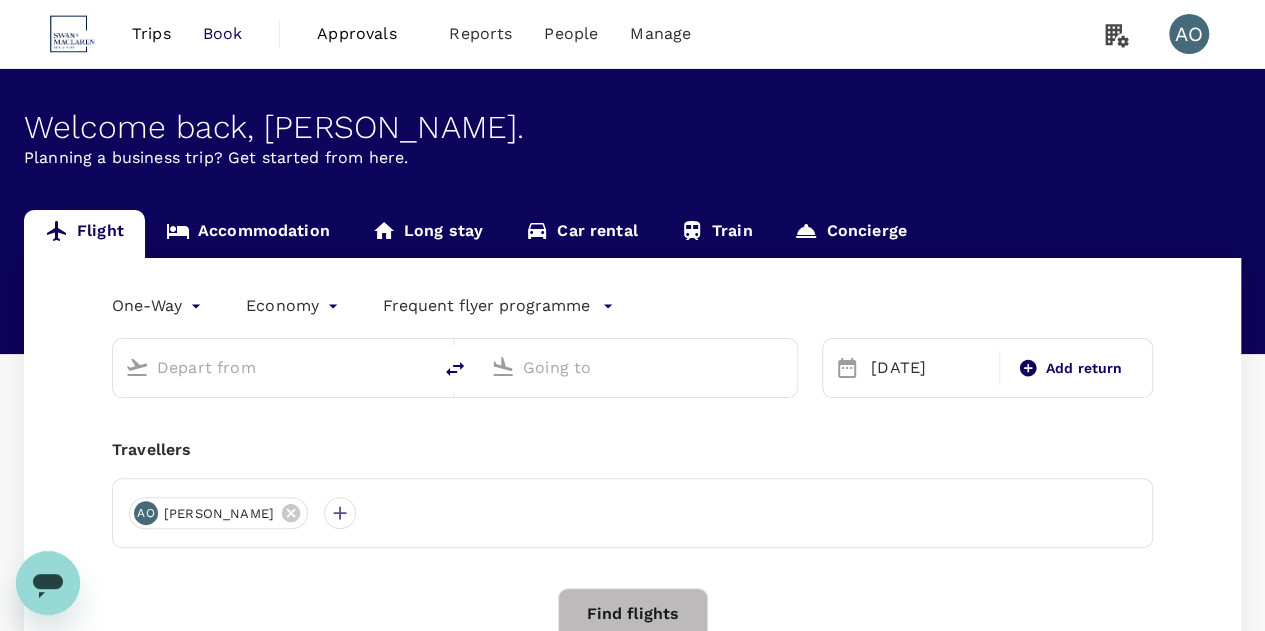 type on "business" 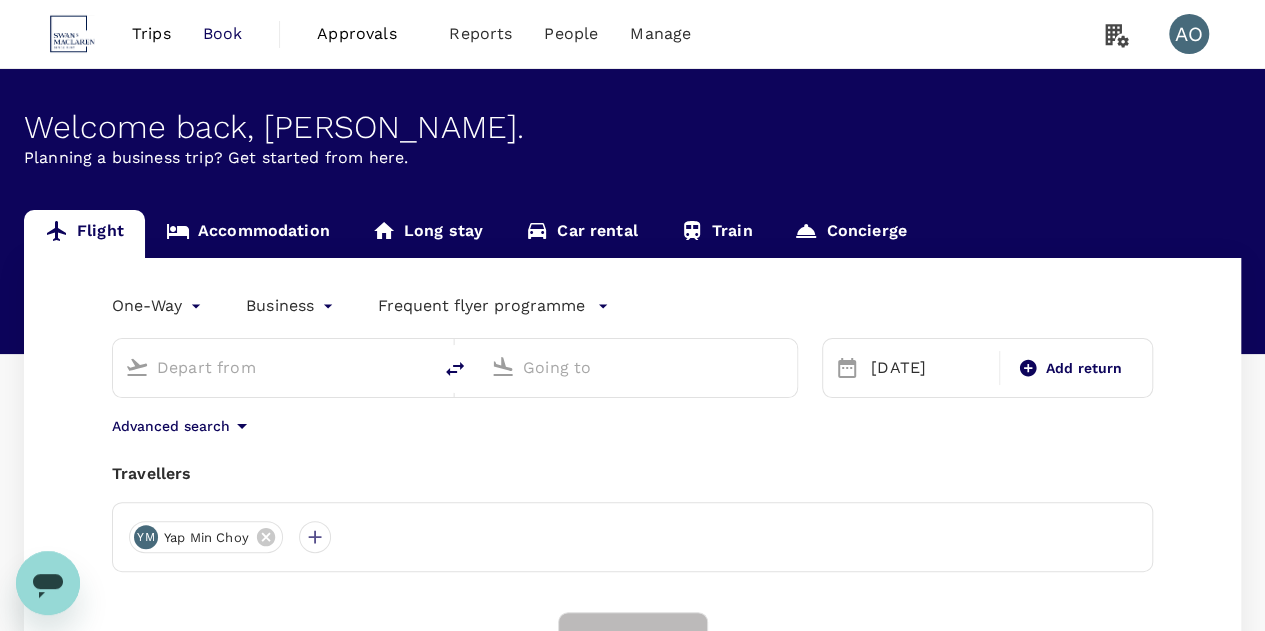 type on "Taiwan Taoyuan Intl (TPE)" 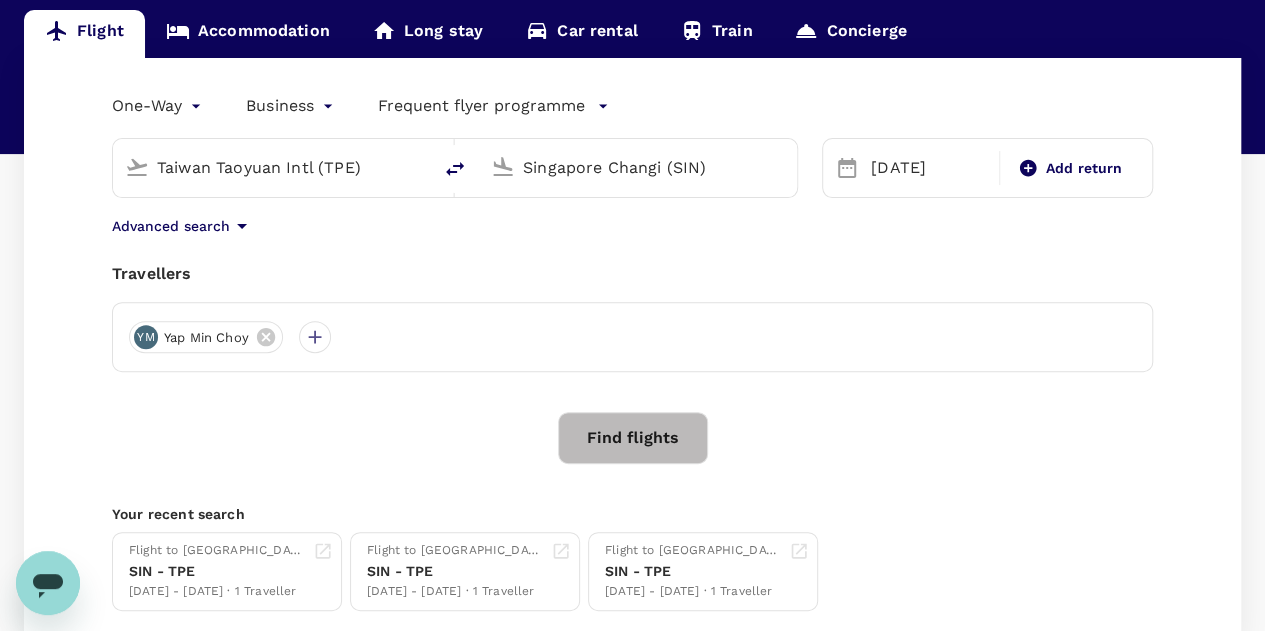 type 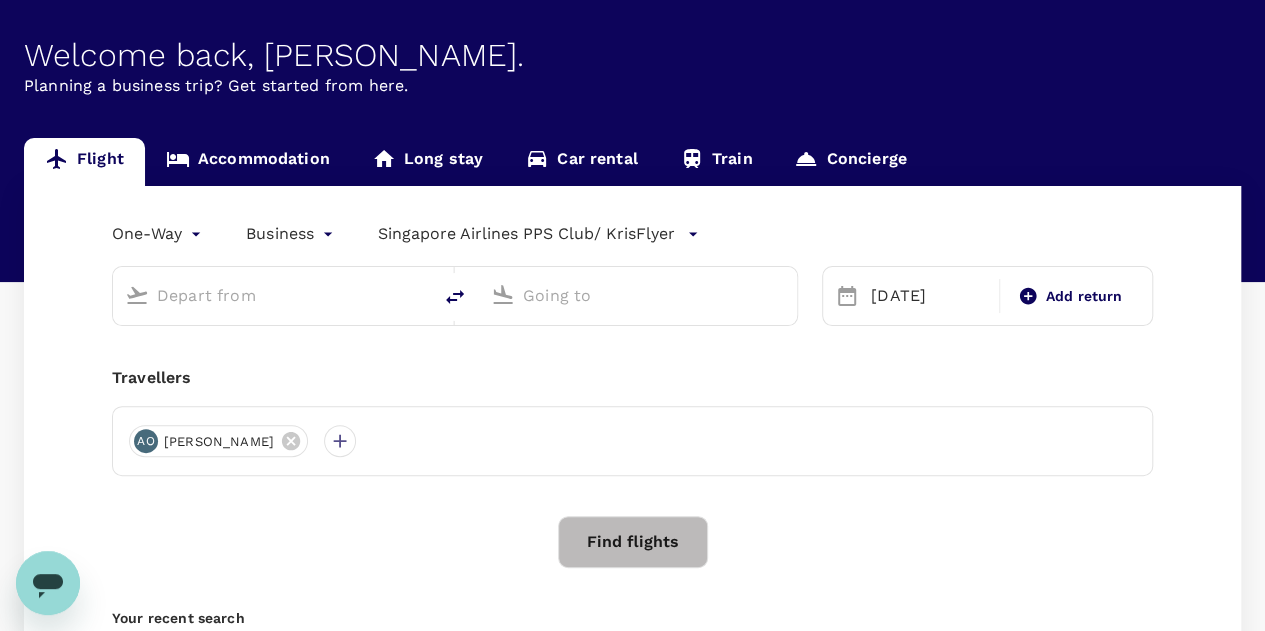 scroll, scrollTop: 0, scrollLeft: 0, axis: both 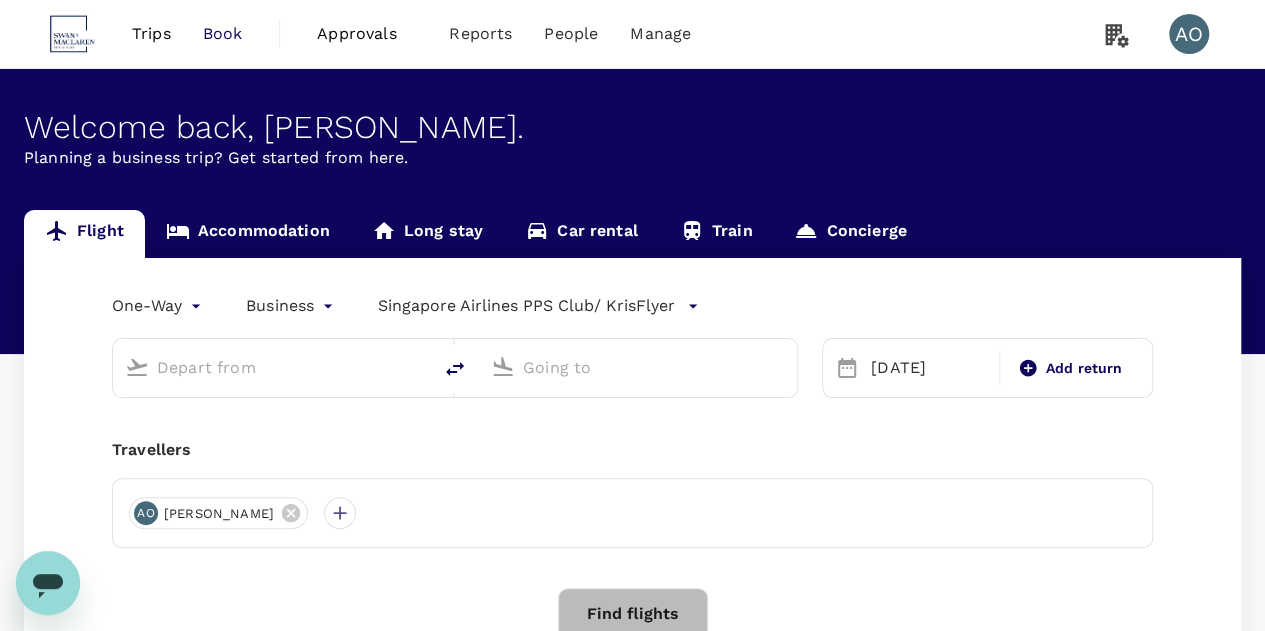 type on "Taiwan Taoyuan Intl (TPE)" 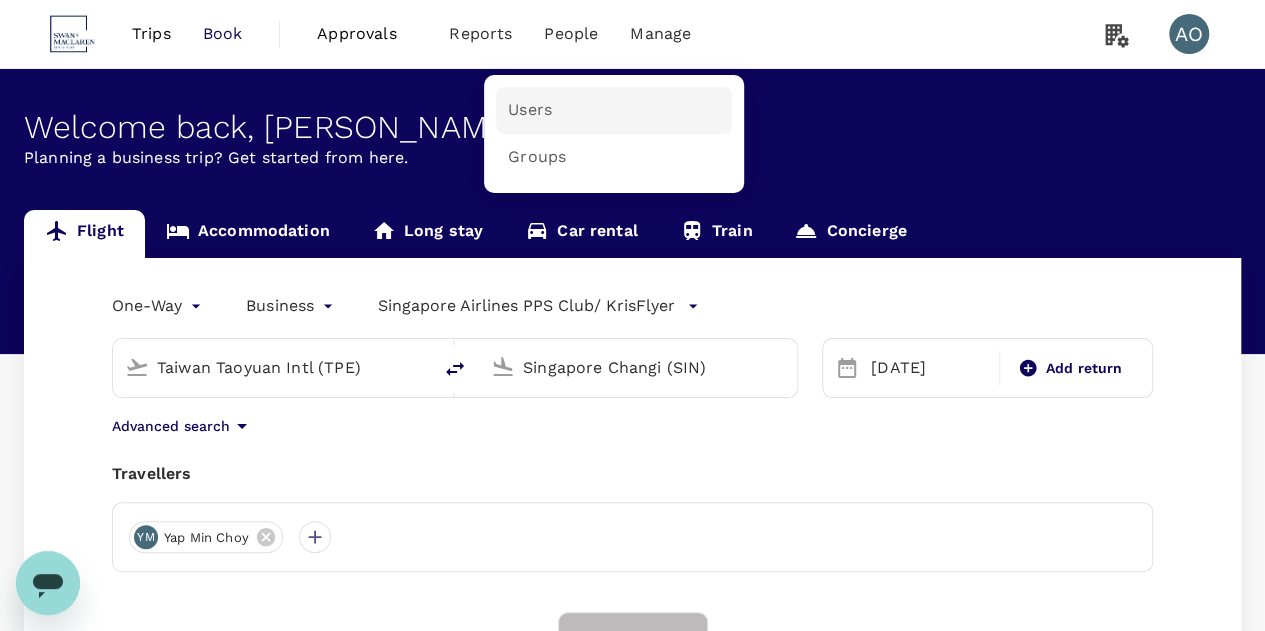 click on "Users" at bounding box center [530, 110] 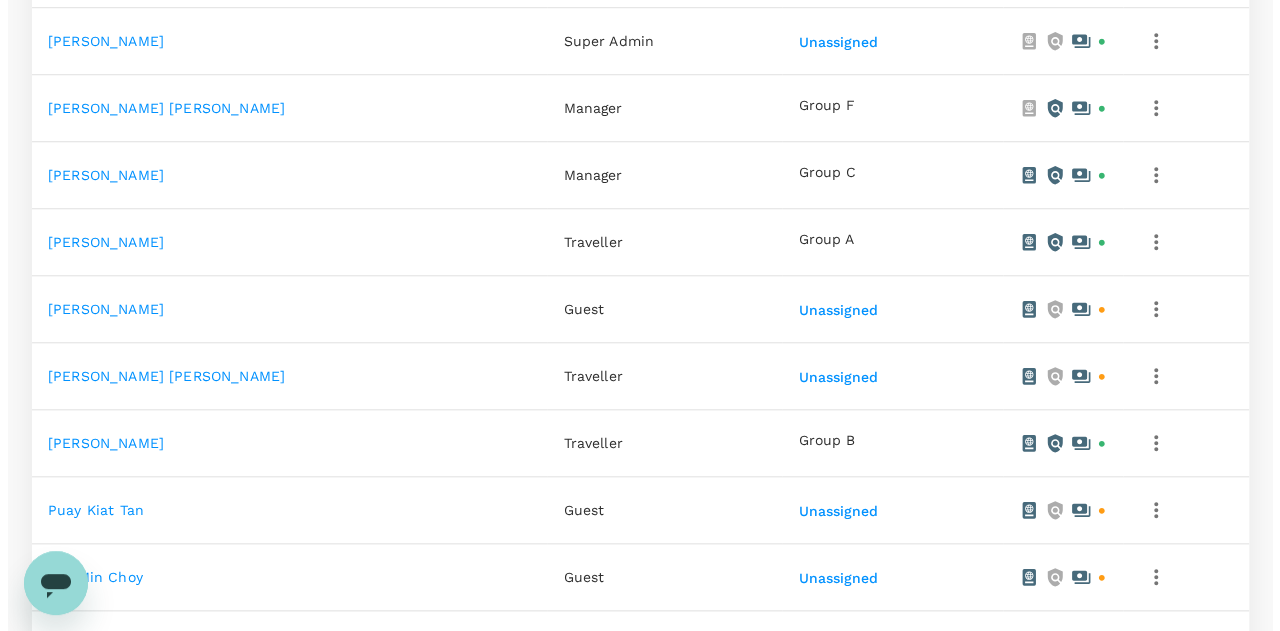 scroll, scrollTop: 1021, scrollLeft: 0, axis: vertical 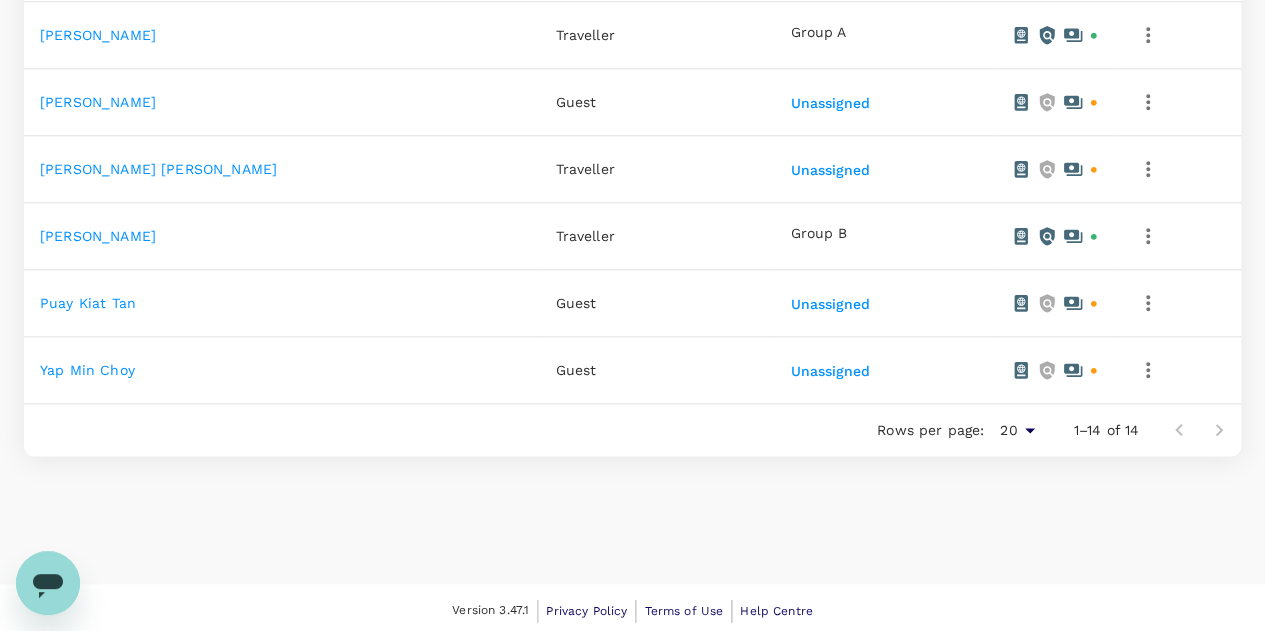 click 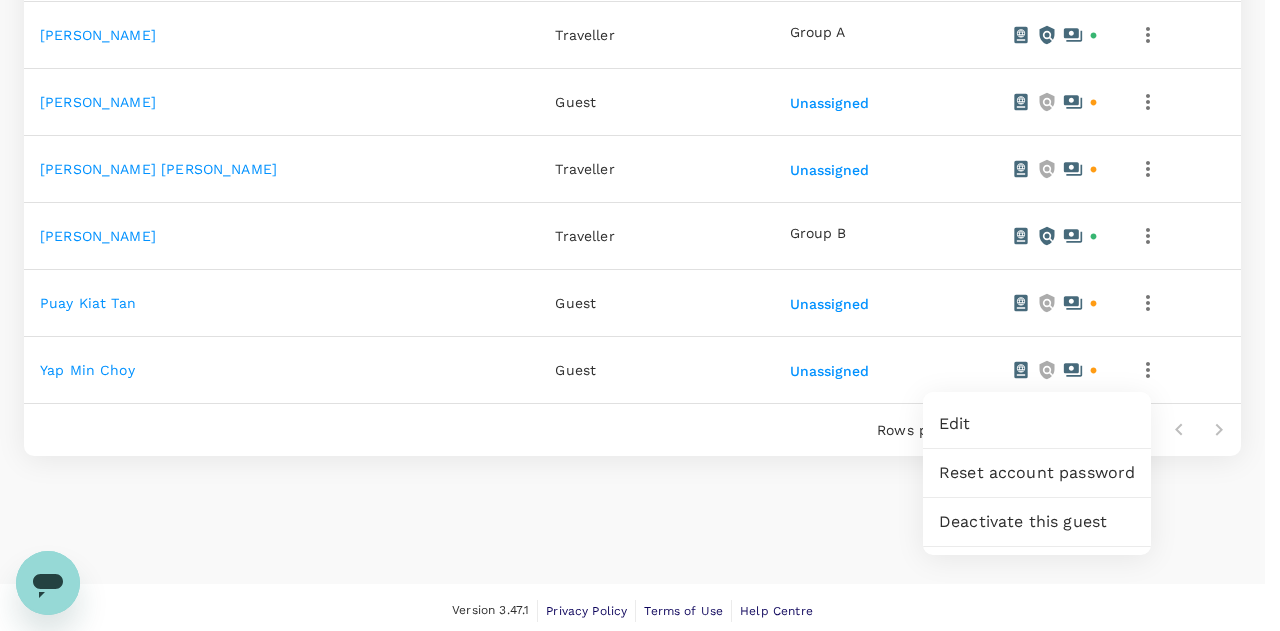 click at bounding box center [640, 315] 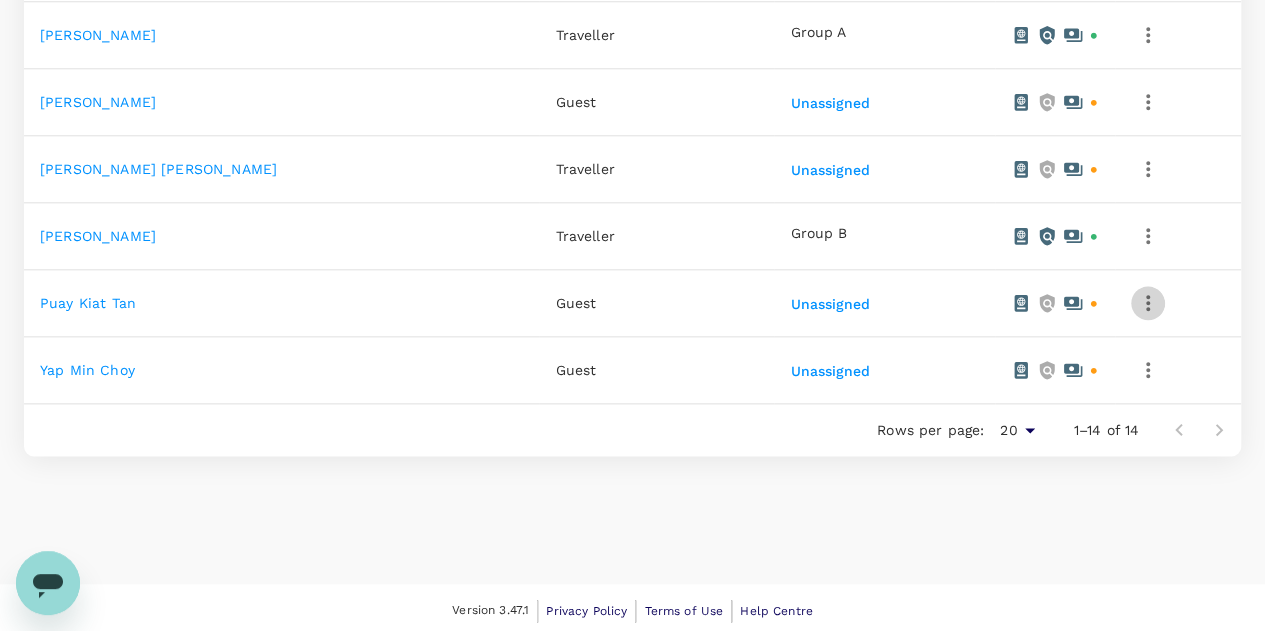 click 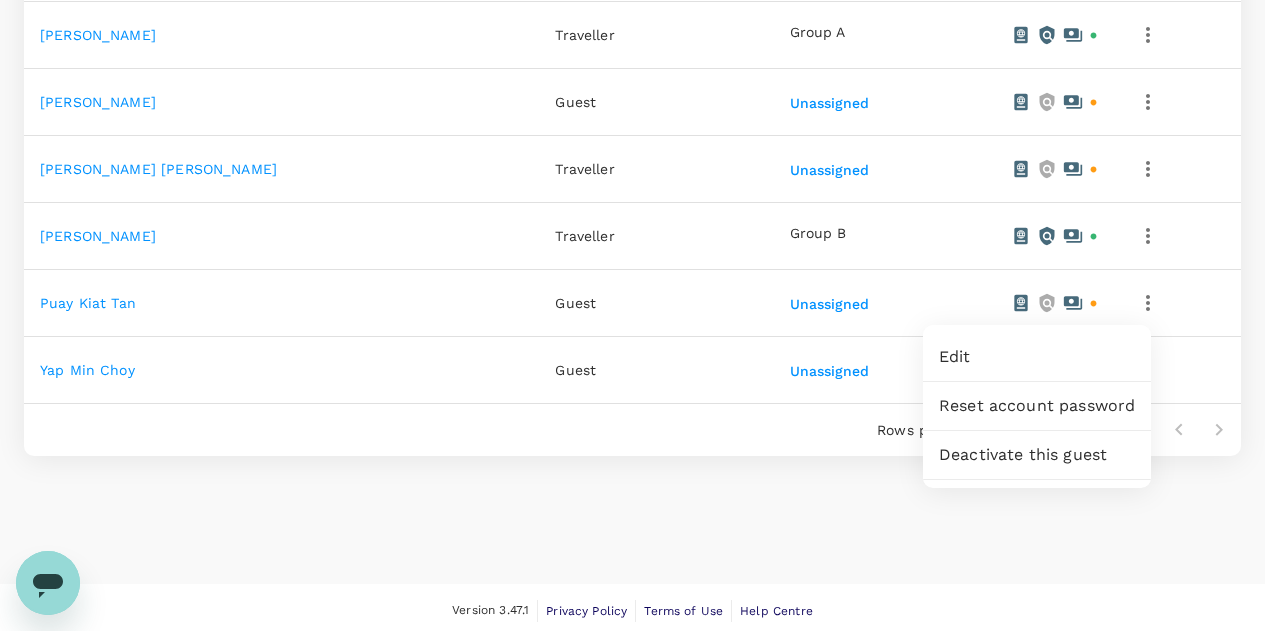 click on "Edit" at bounding box center [1037, 357] 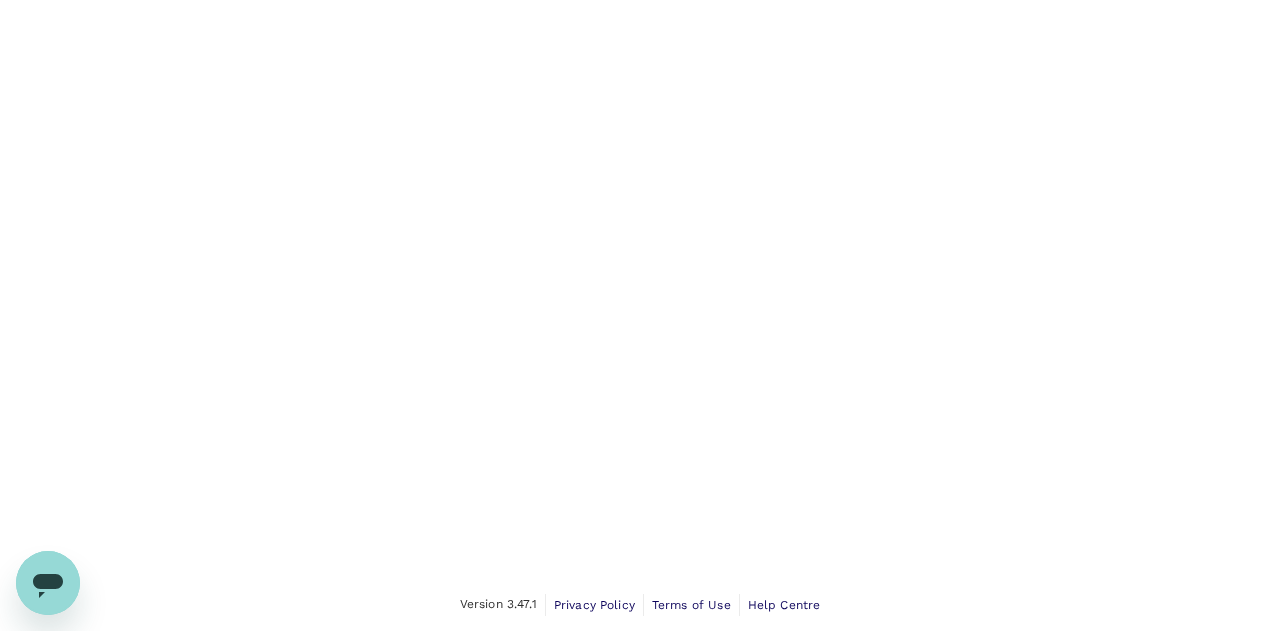 click at bounding box center [640, 289] 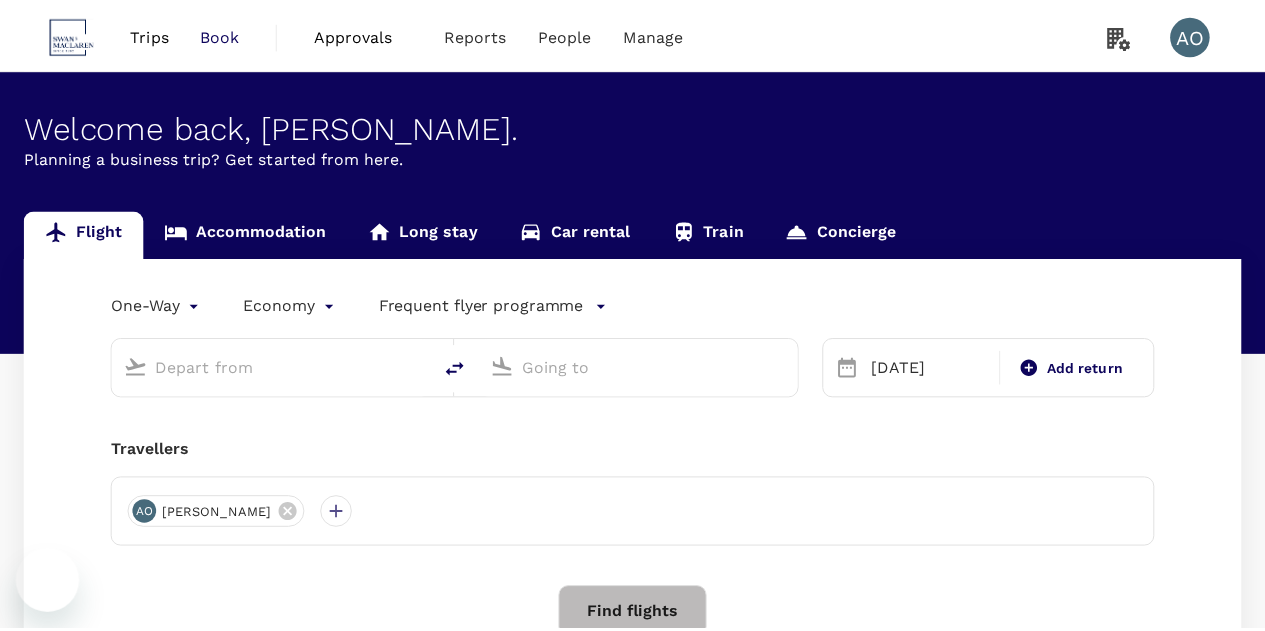 scroll, scrollTop: 0, scrollLeft: 0, axis: both 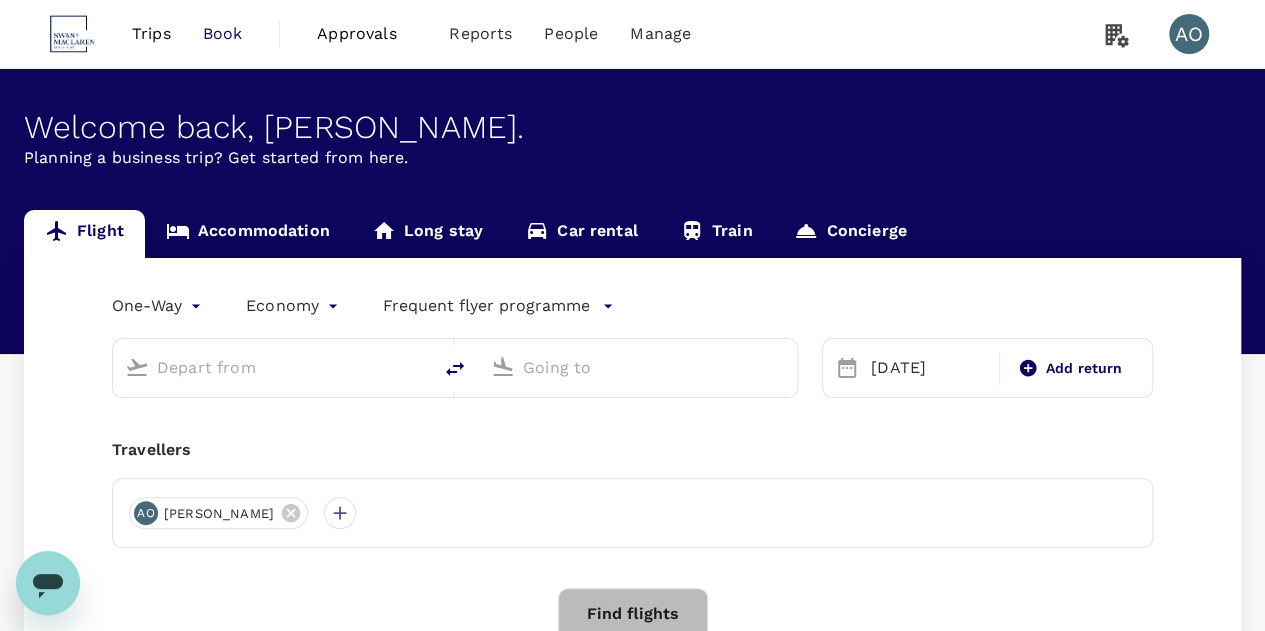 type on "business" 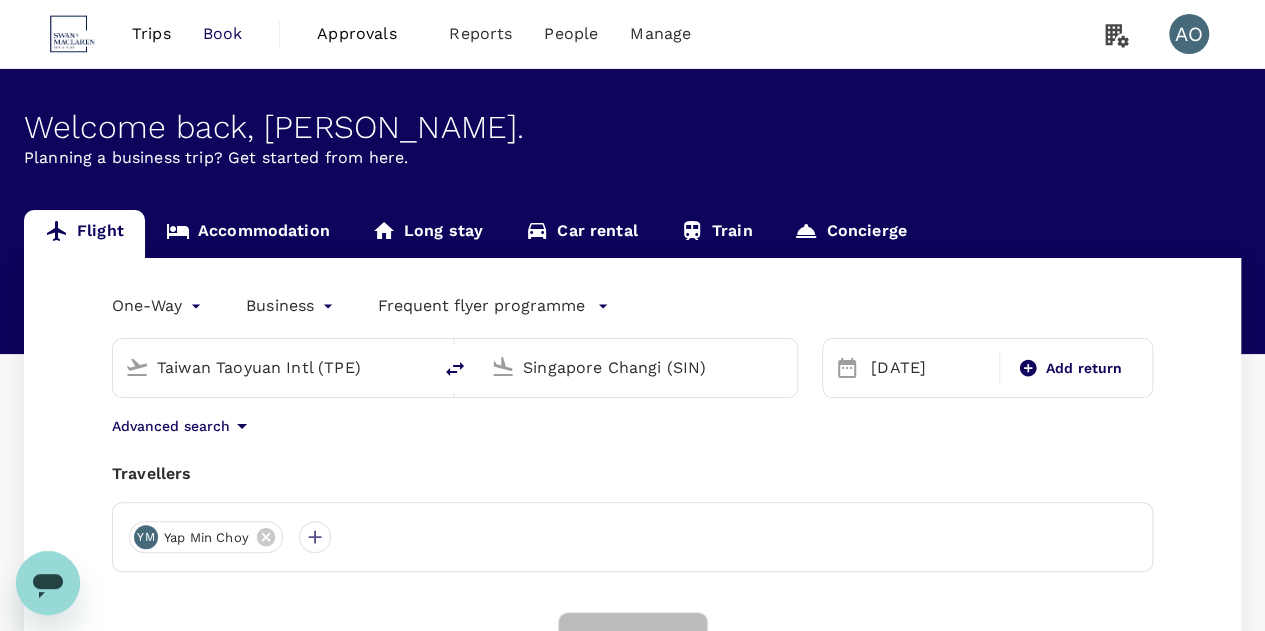 type 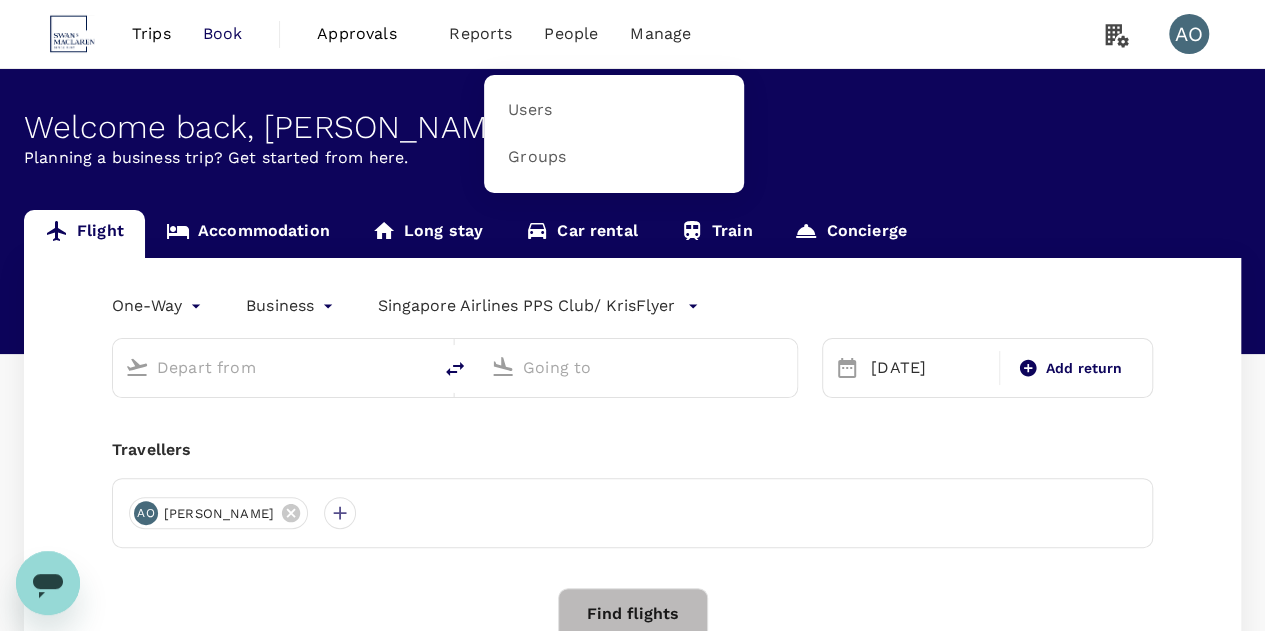 type on "Taiwan Taoyuan Intl (TPE)" 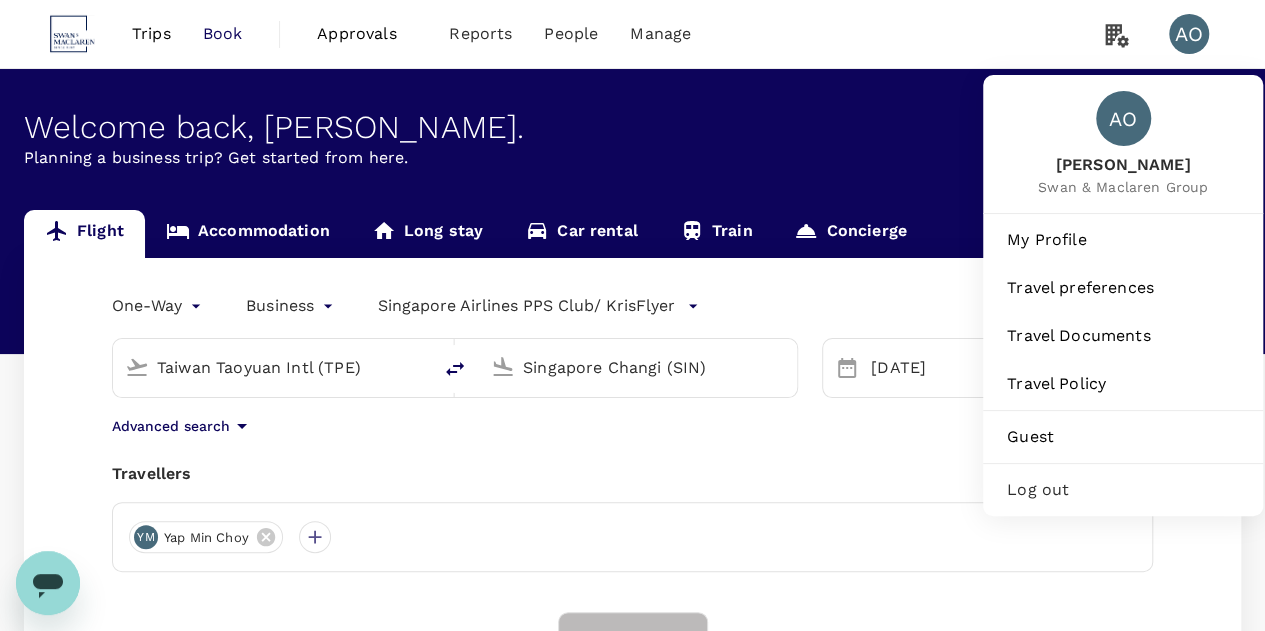 click on "AO" at bounding box center (1189, 34) 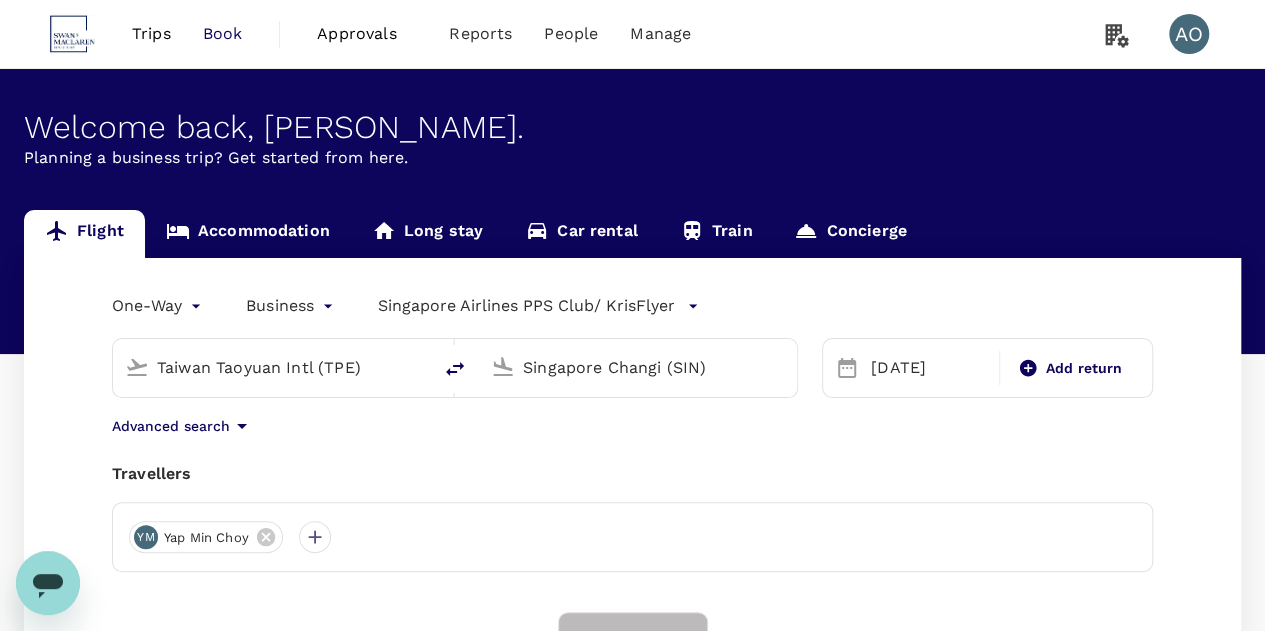 click on "AO" at bounding box center (1189, 34) 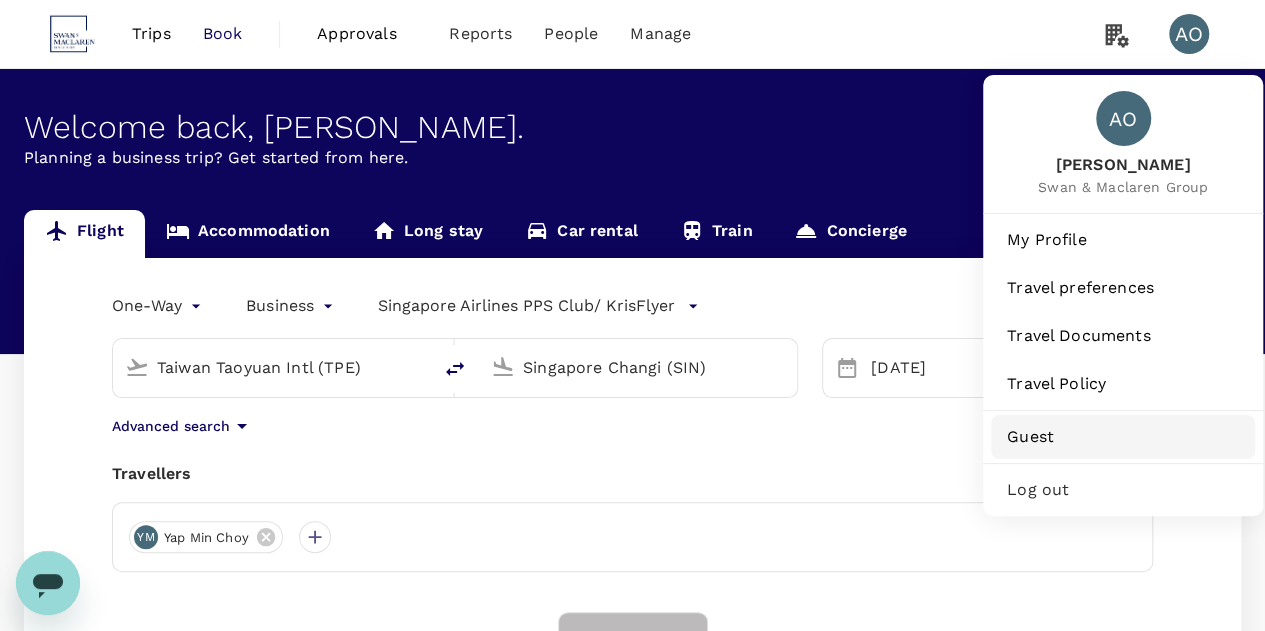 click on "Guest" at bounding box center (1123, 437) 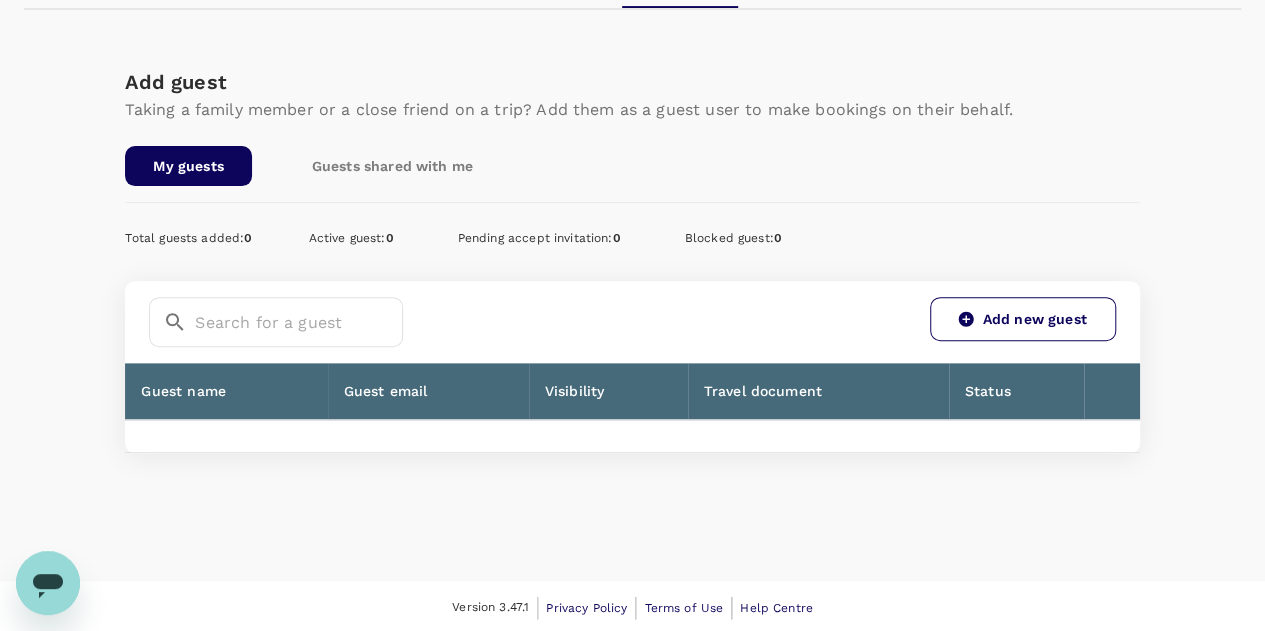 scroll, scrollTop: 174, scrollLeft: 0, axis: vertical 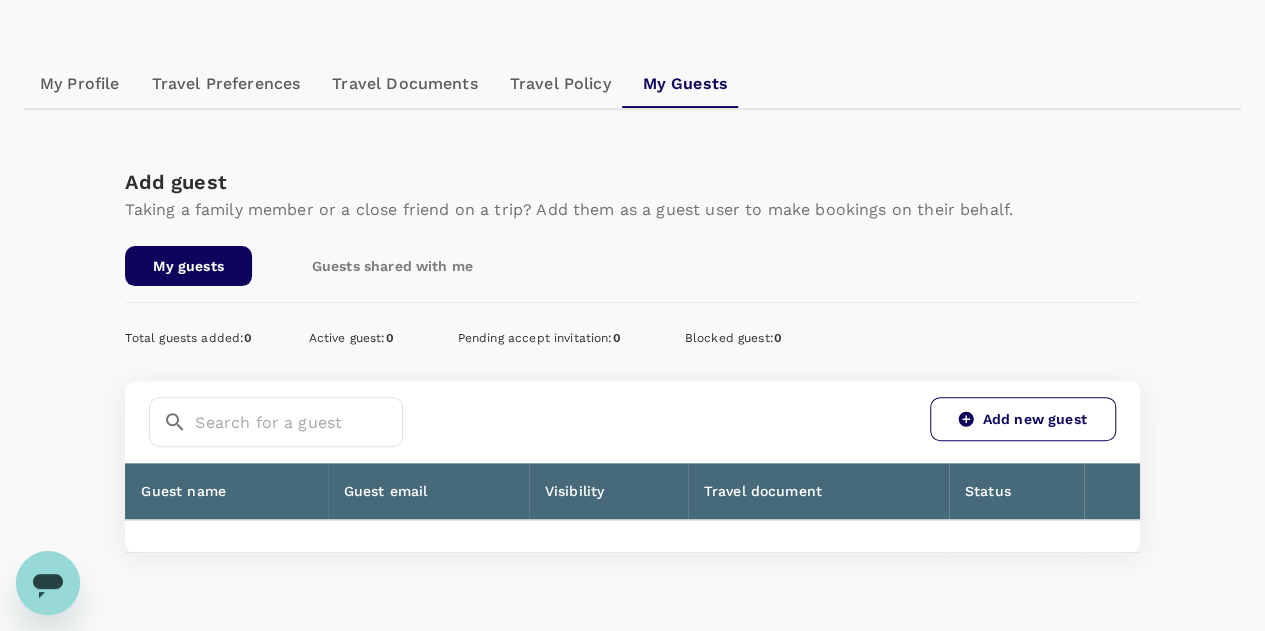click on "Add guest Taking a family member or a close friend on a trip? Add them as a guest user to make bookings on their behalf. My guests Guests shared with me" at bounding box center [632, 218] 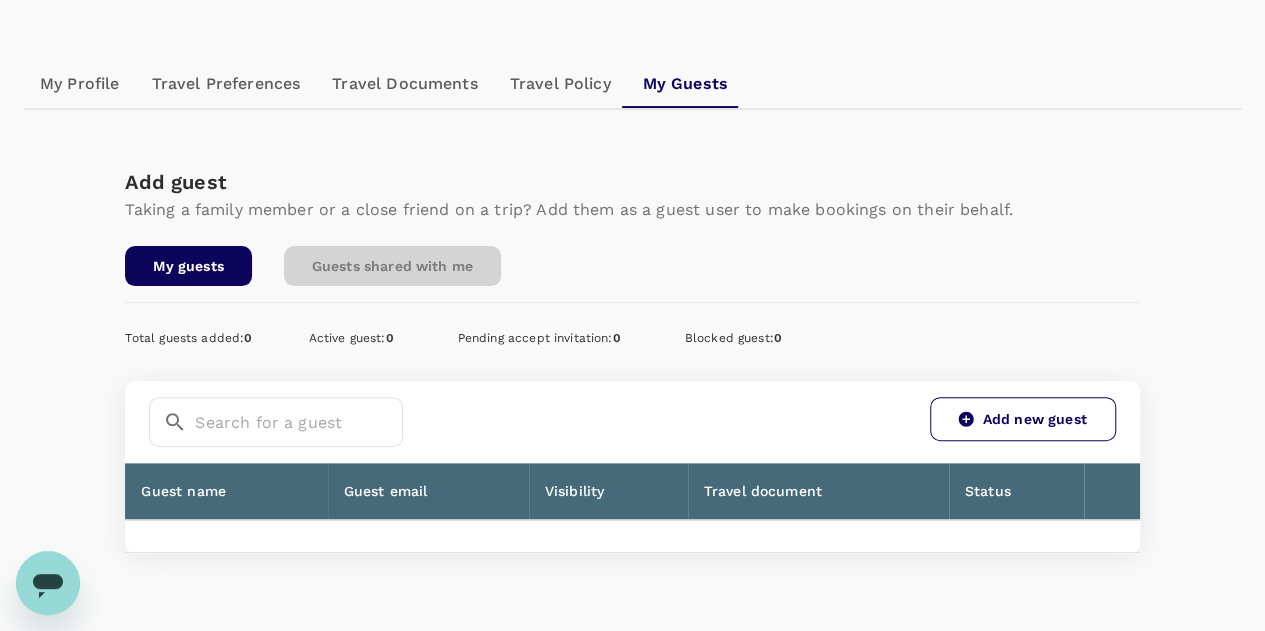 click on "Guests shared with me" at bounding box center (392, 266) 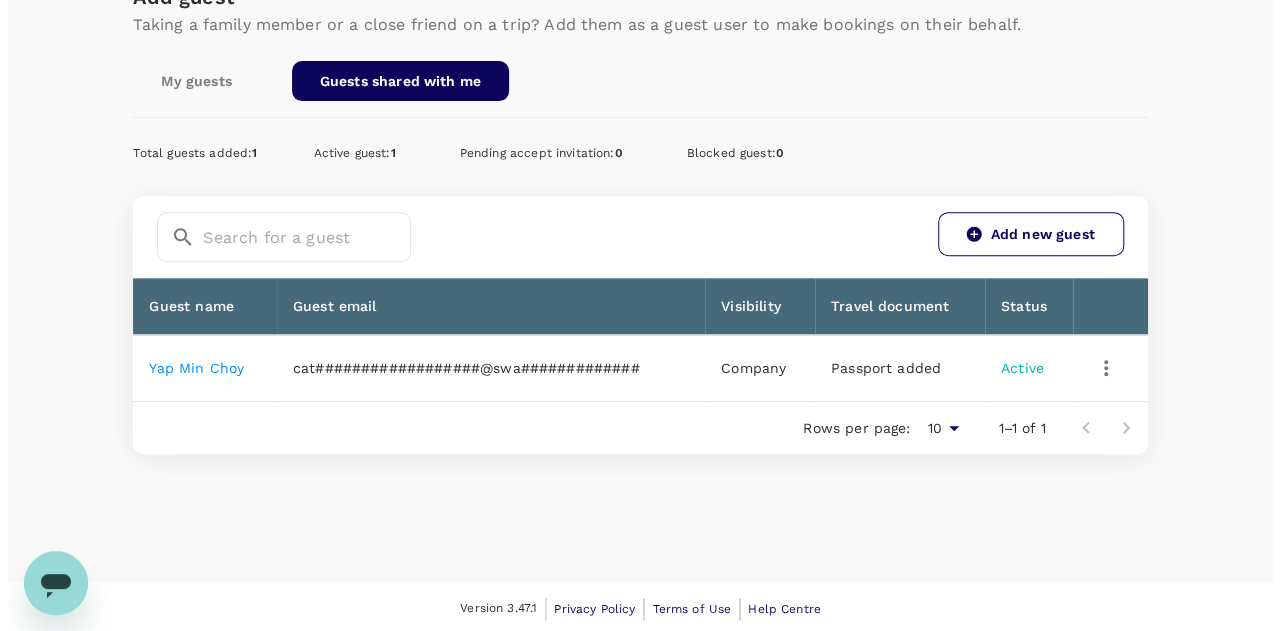 scroll, scrollTop: 360, scrollLeft: 0, axis: vertical 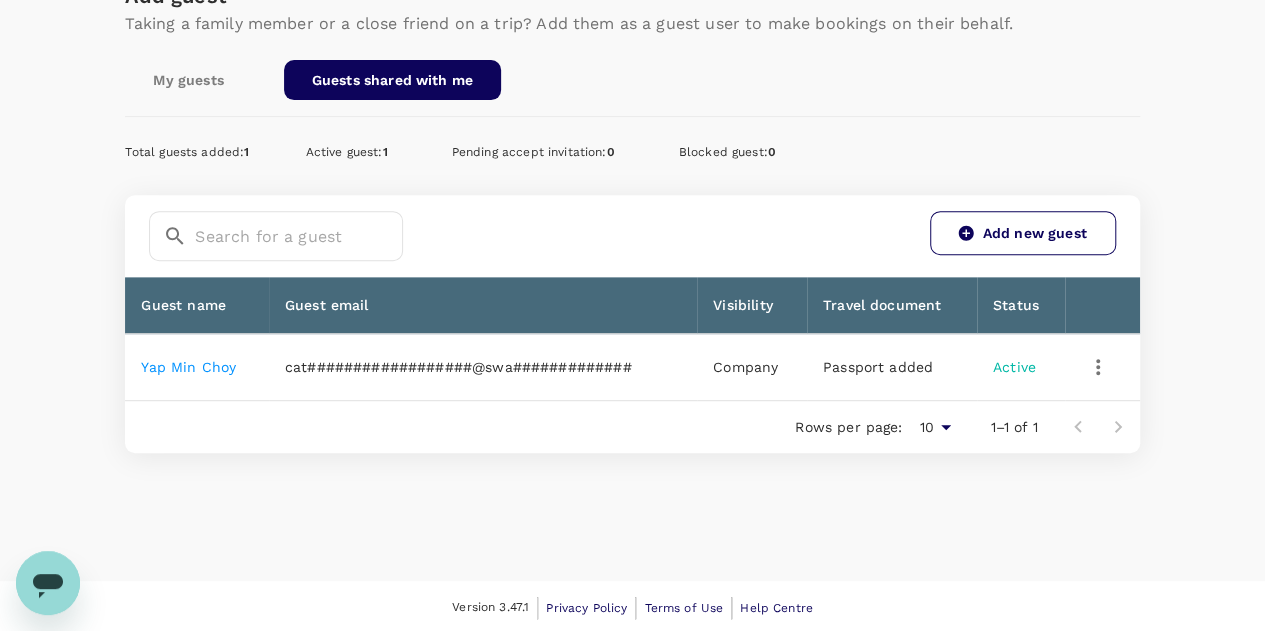click 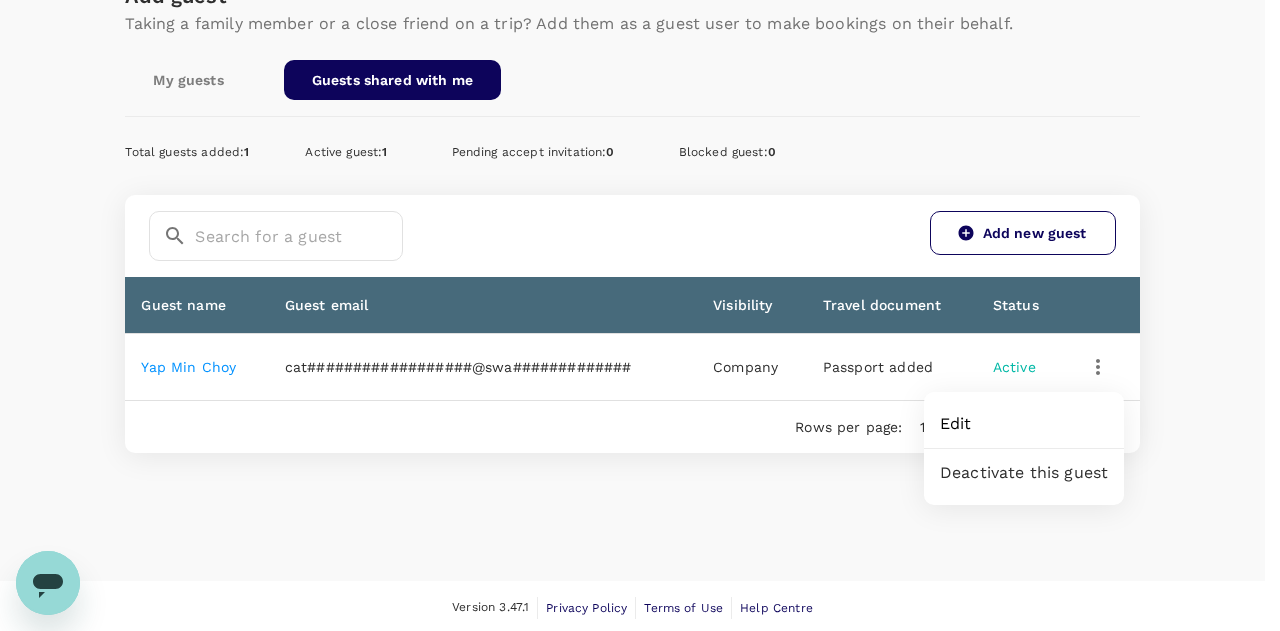 click on "Edit" at bounding box center (1024, 424) 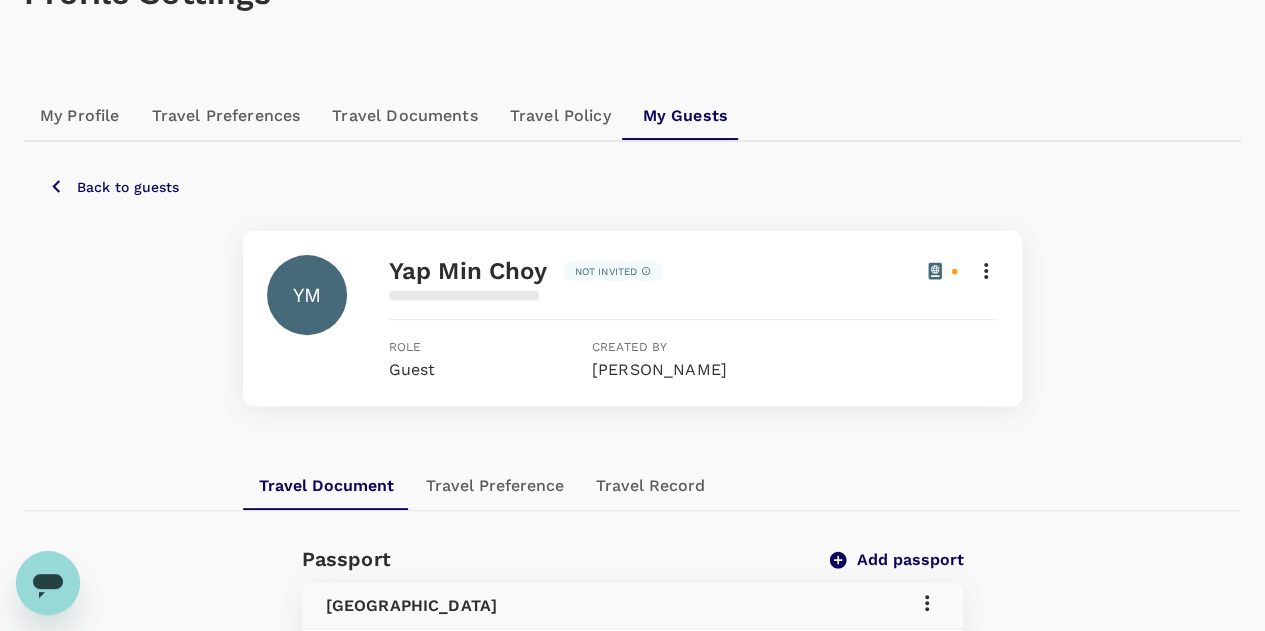 scroll, scrollTop: 300, scrollLeft: 0, axis: vertical 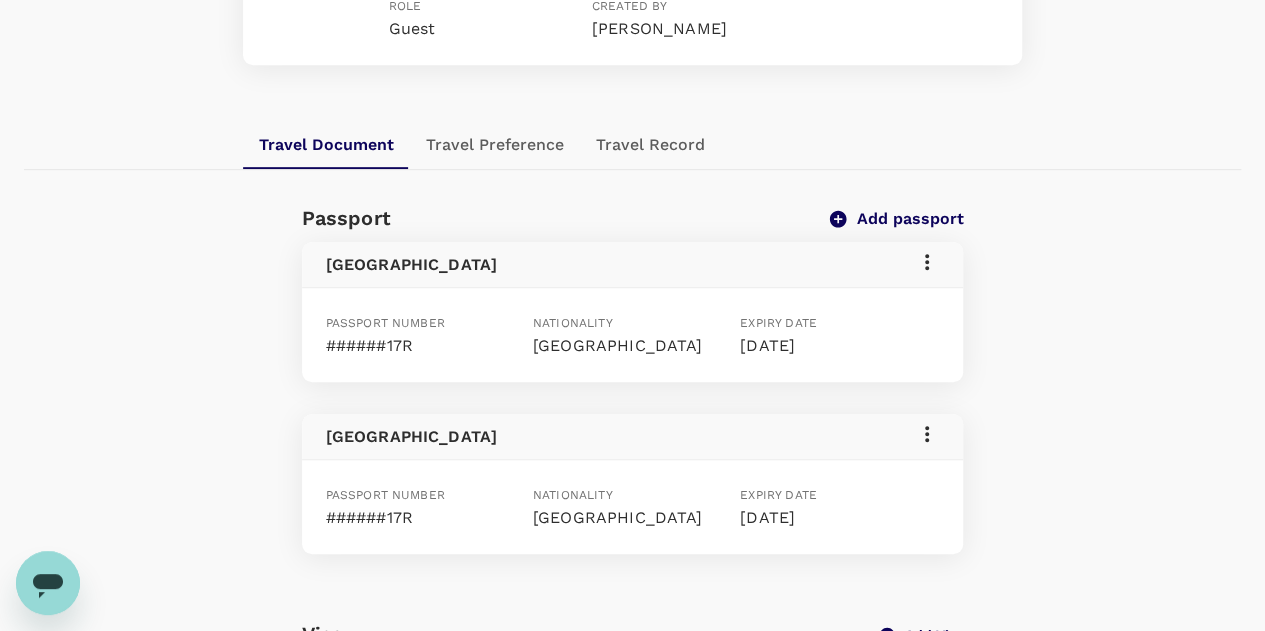 click on "Travel Preference" at bounding box center (495, 145) 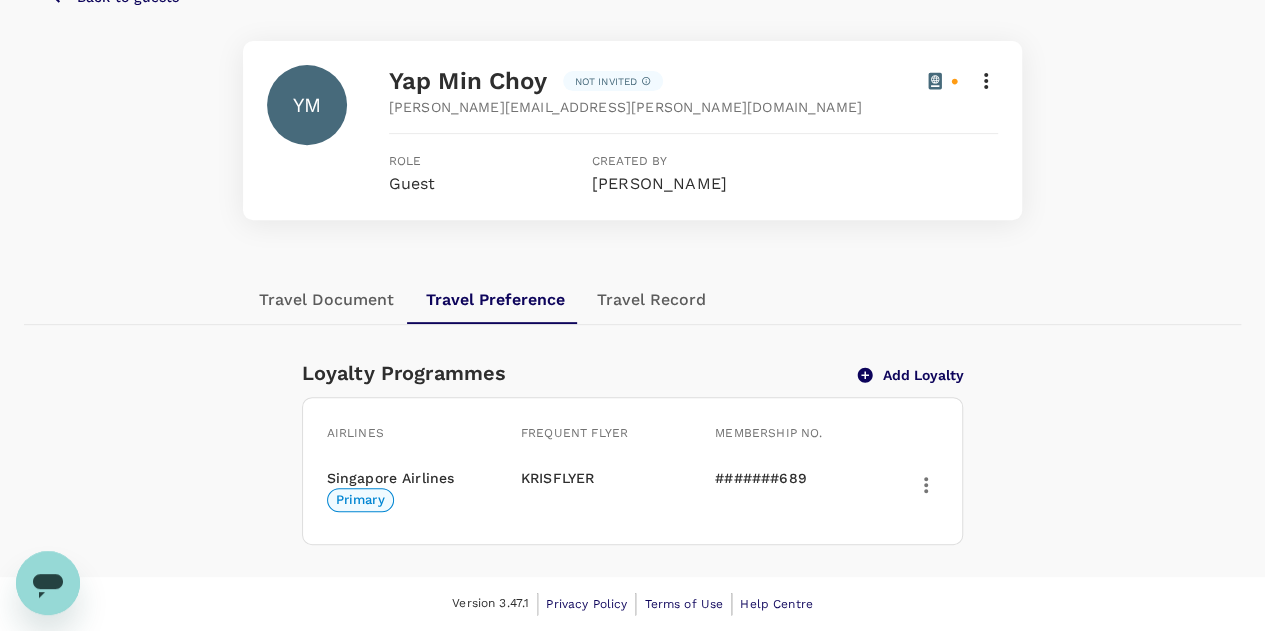 scroll, scrollTop: 326, scrollLeft: 0, axis: vertical 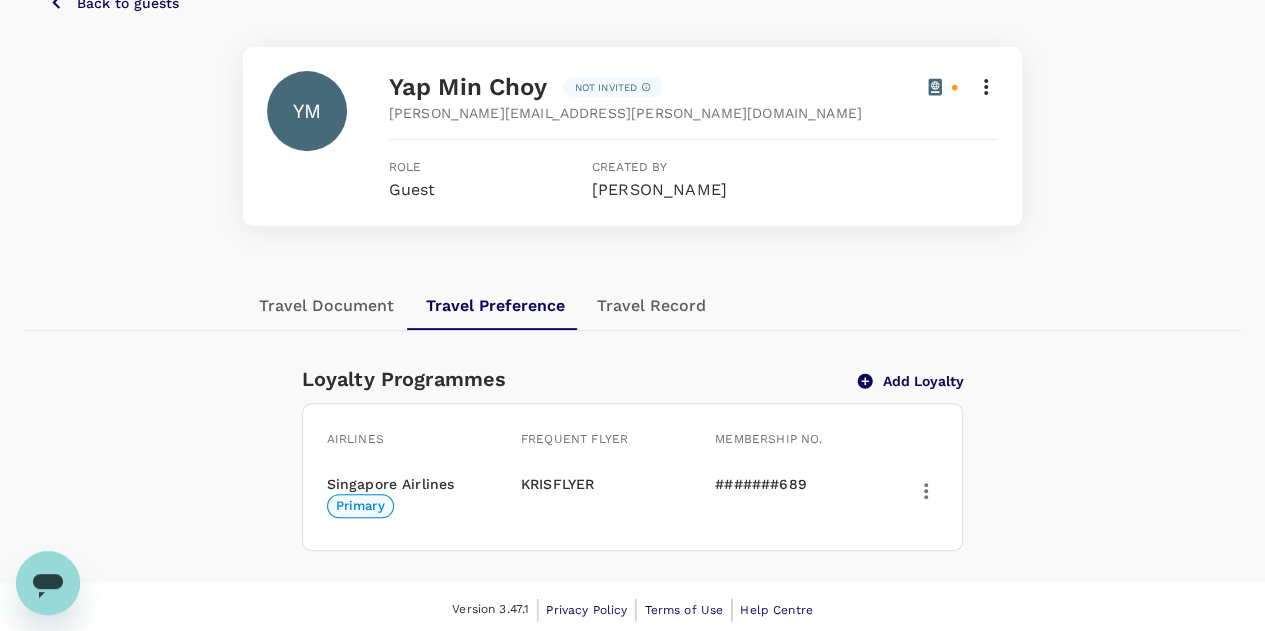 click on "Travel Record" at bounding box center [651, 306] 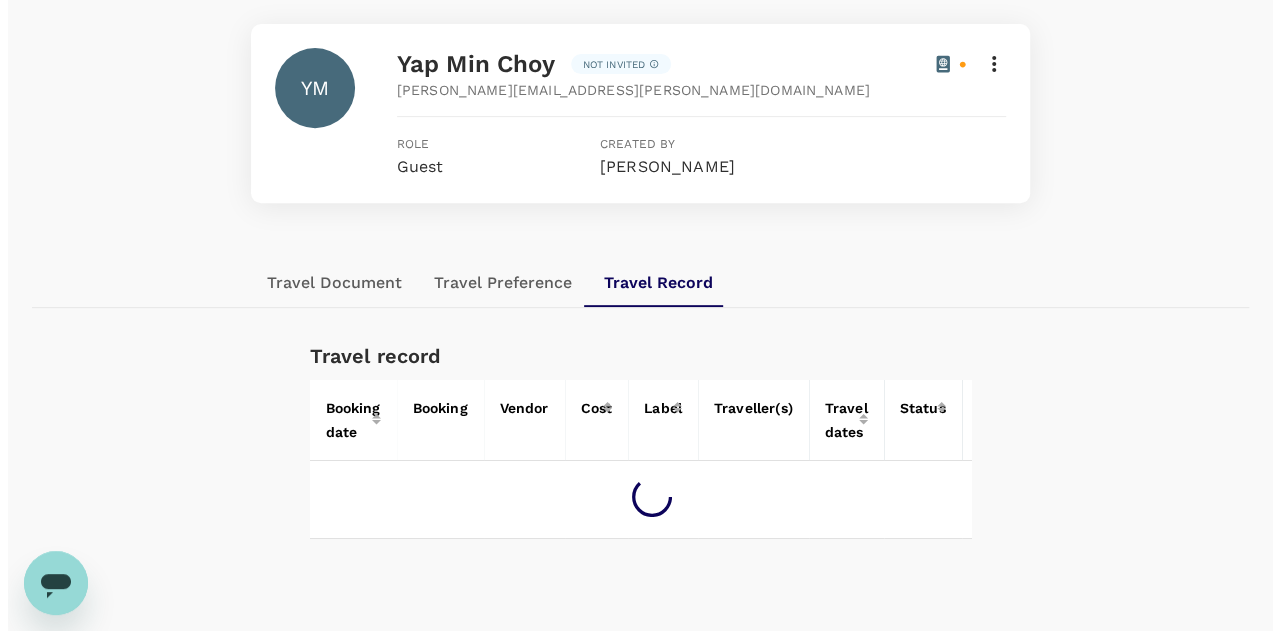 scroll, scrollTop: 318, scrollLeft: 0, axis: vertical 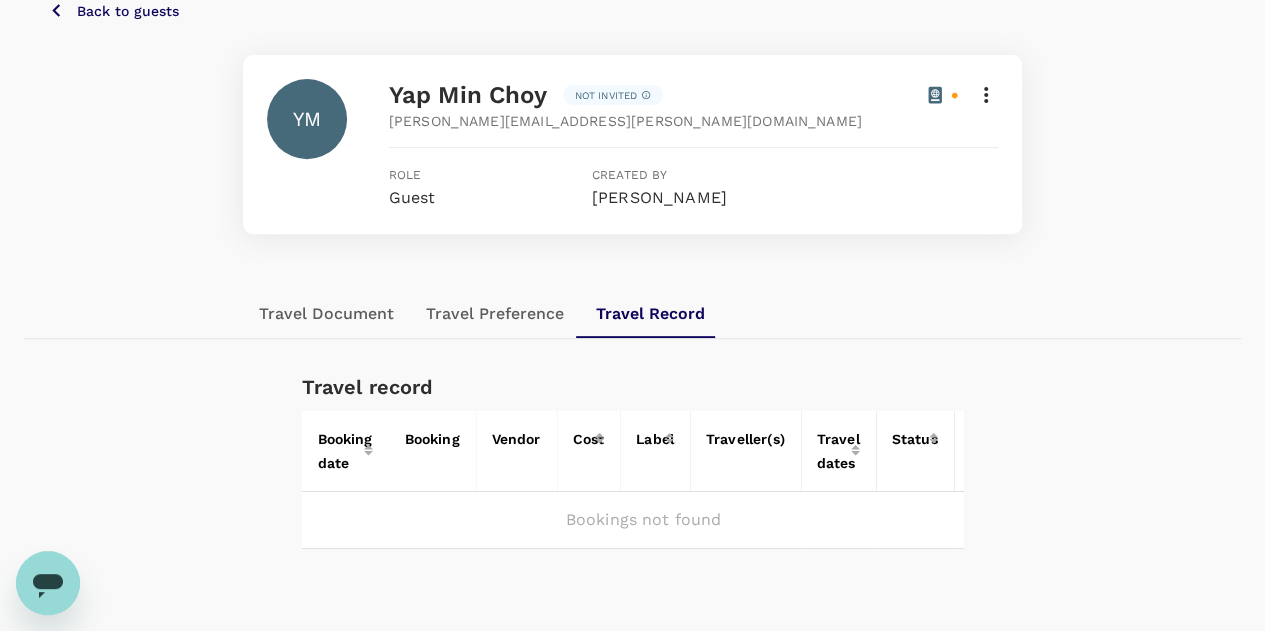 click 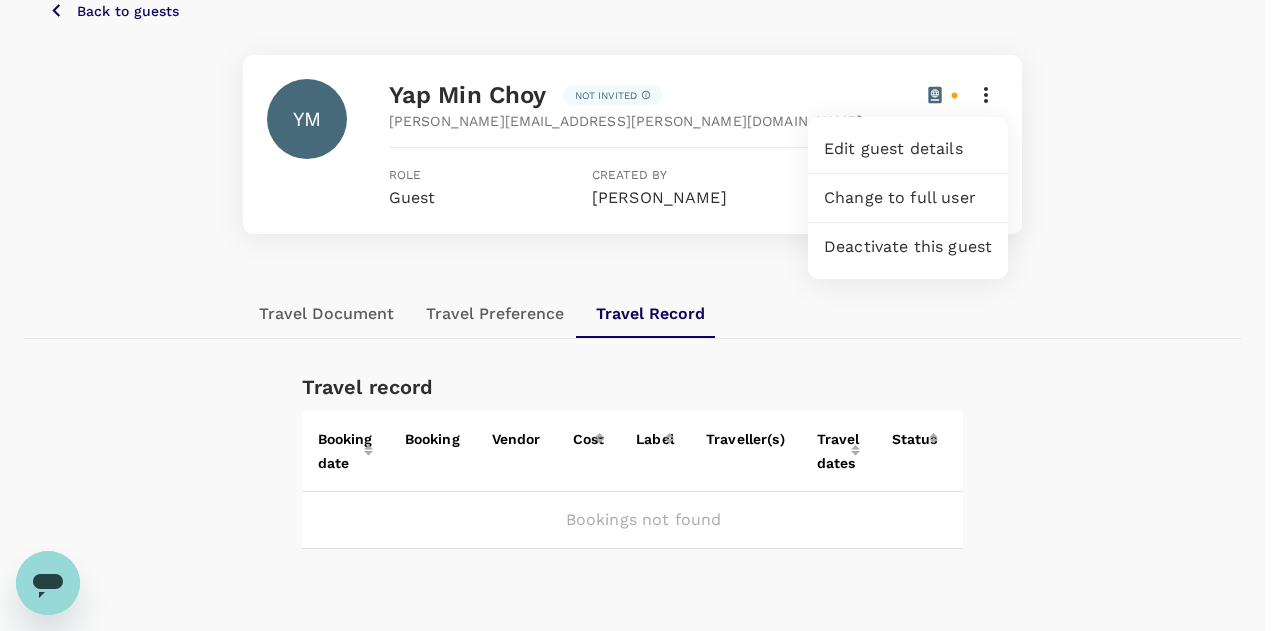 click on "Edit guest details" at bounding box center [908, 149] 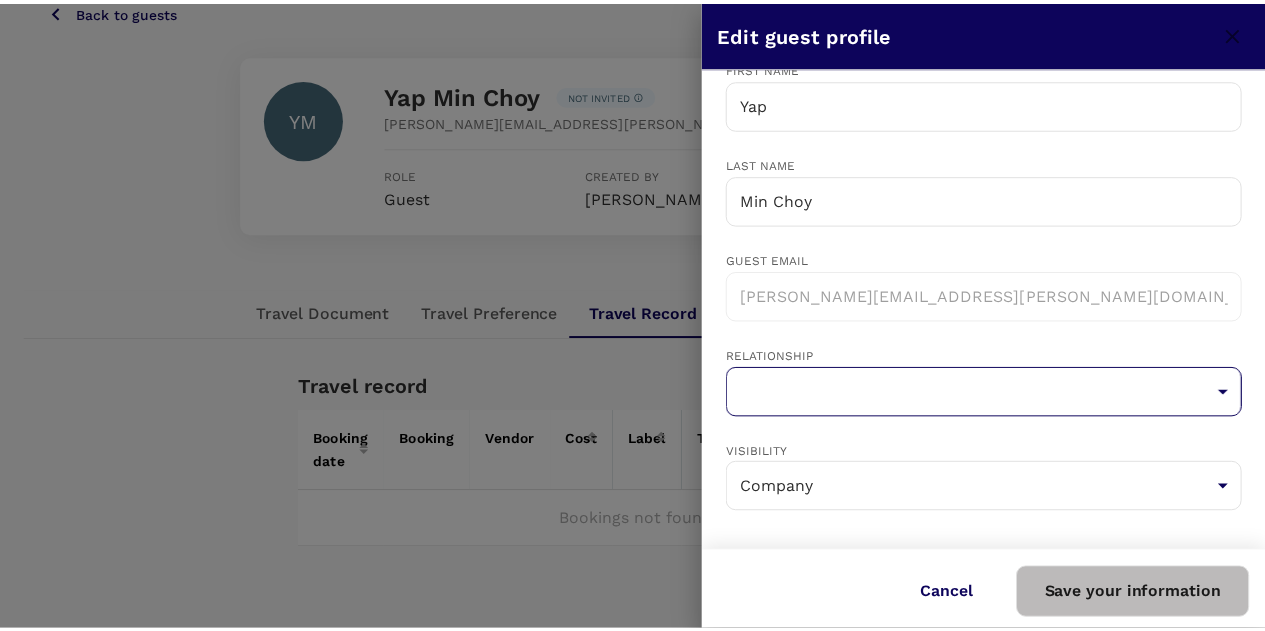 scroll, scrollTop: 134, scrollLeft: 0, axis: vertical 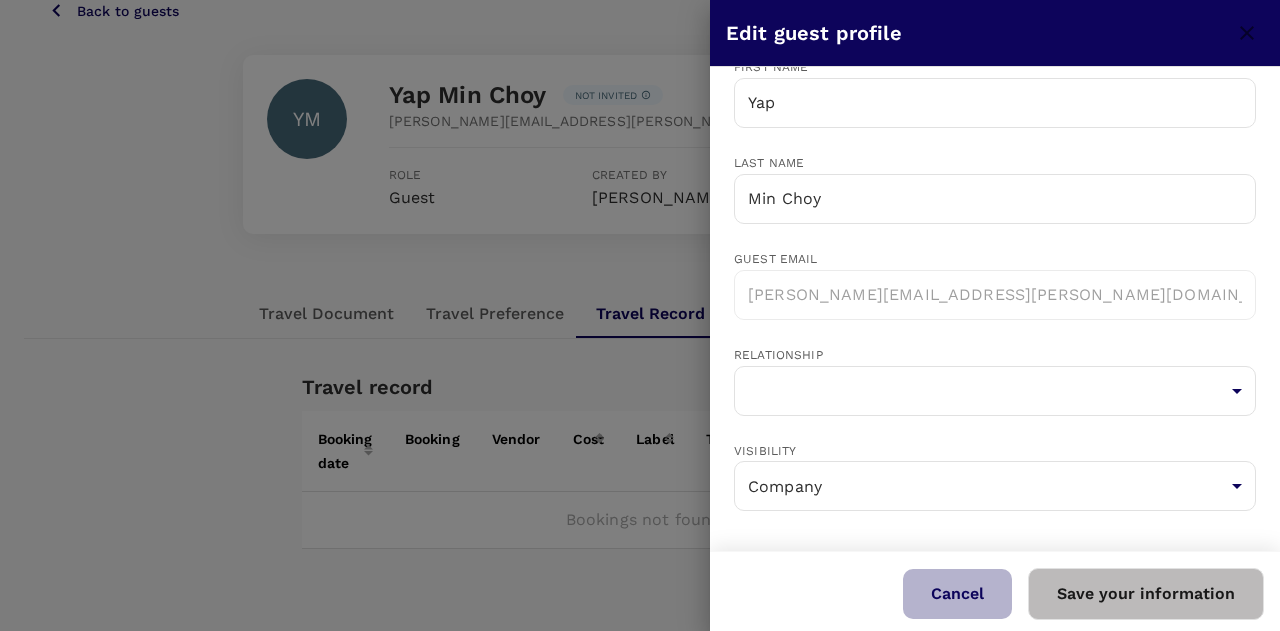click on "Cancel" at bounding box center (957, 594) 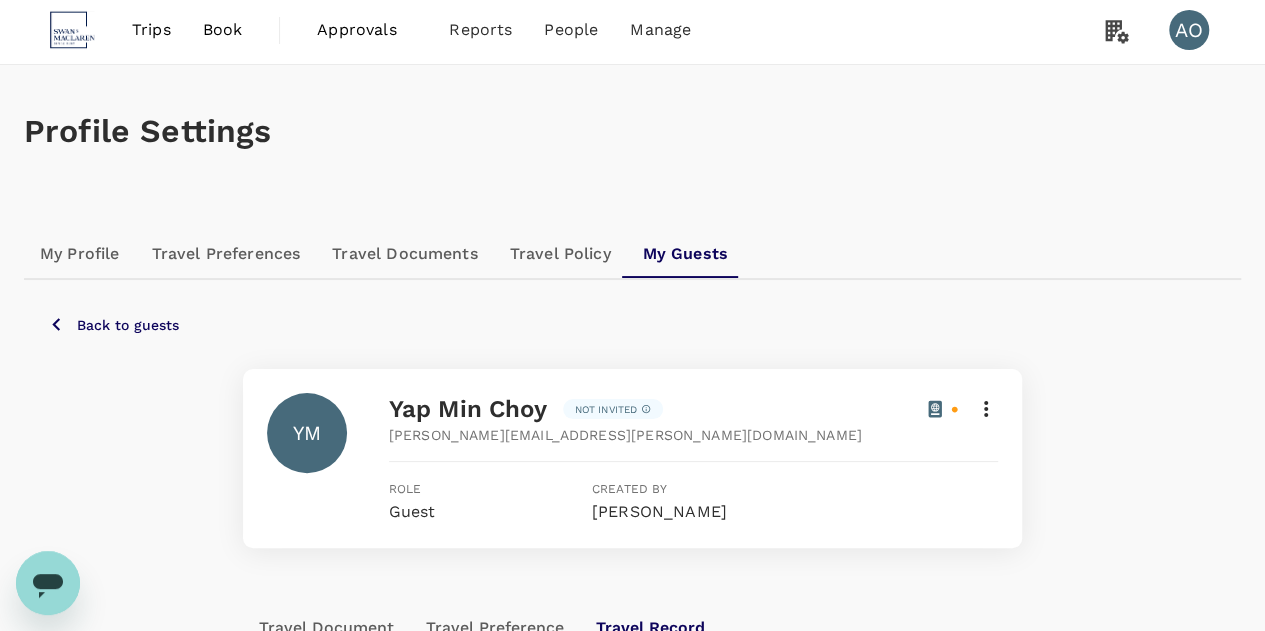 scroll, scrollTop: 0, scrollLeft: 0, axis: both 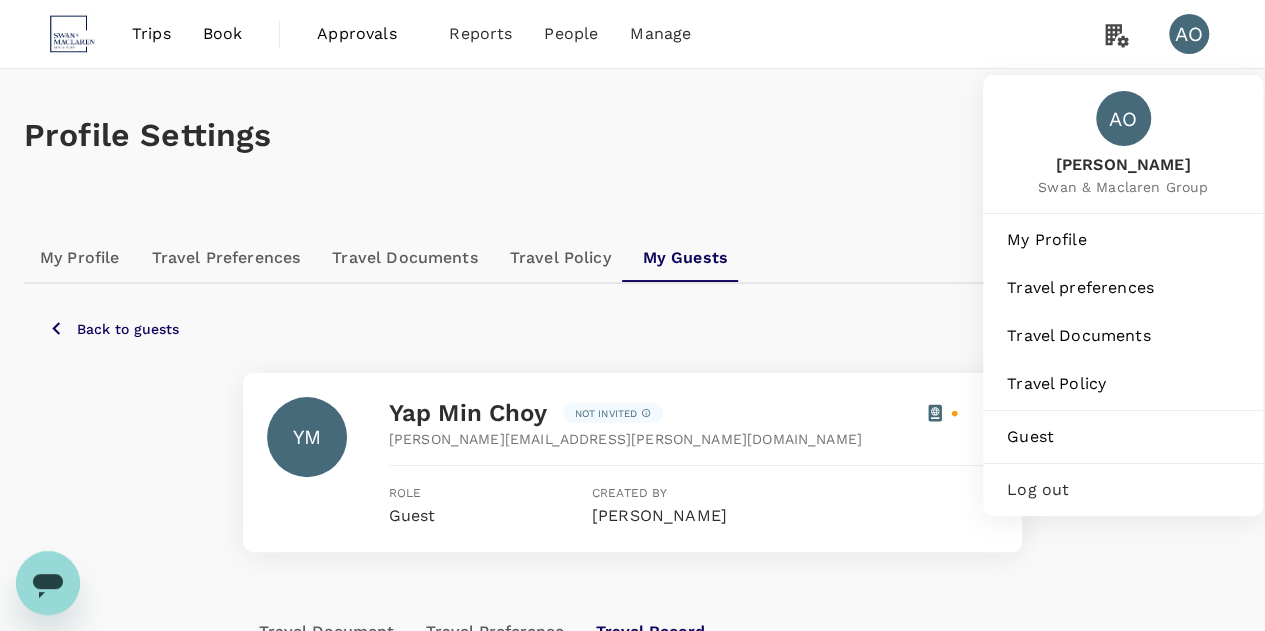 click on "AO" at bounding box center (1189, 34) 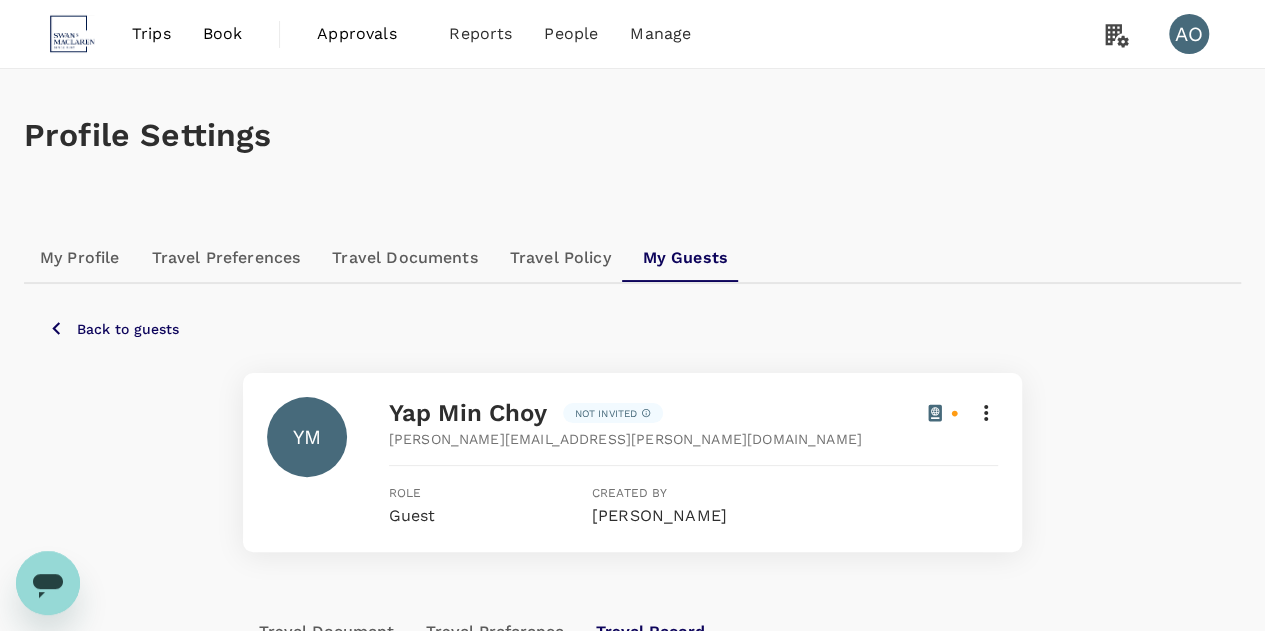 click on "AO" at bounding box center [1189, 34] 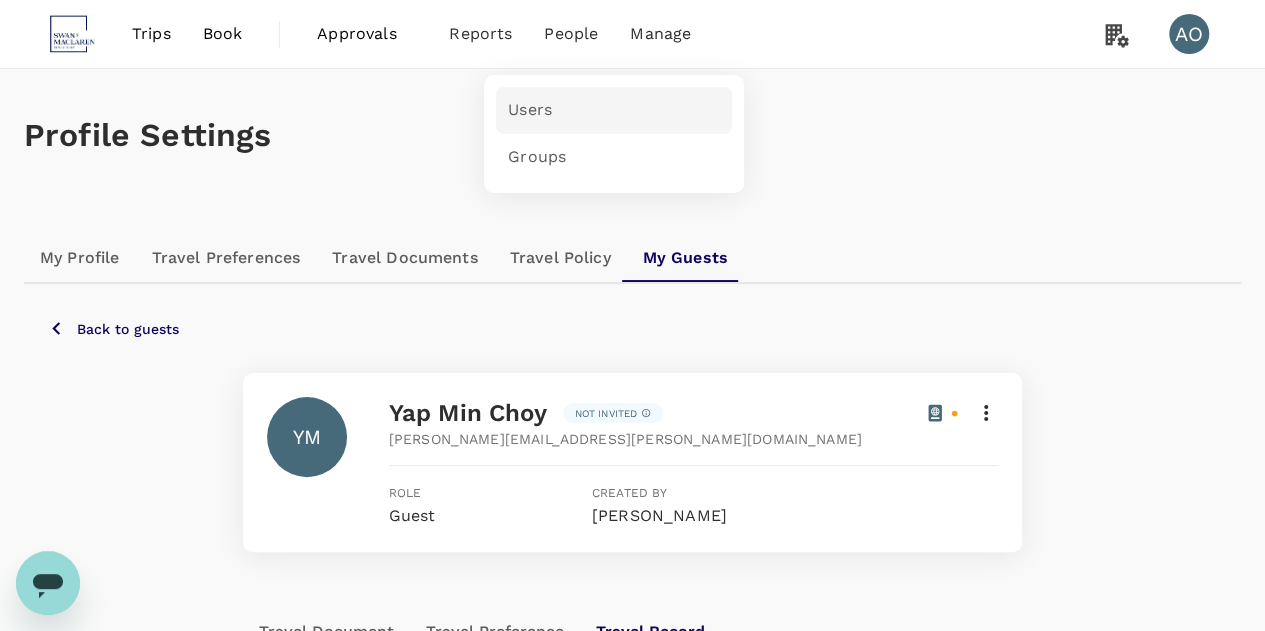 click on "Users" at bounding box center [530, 110] 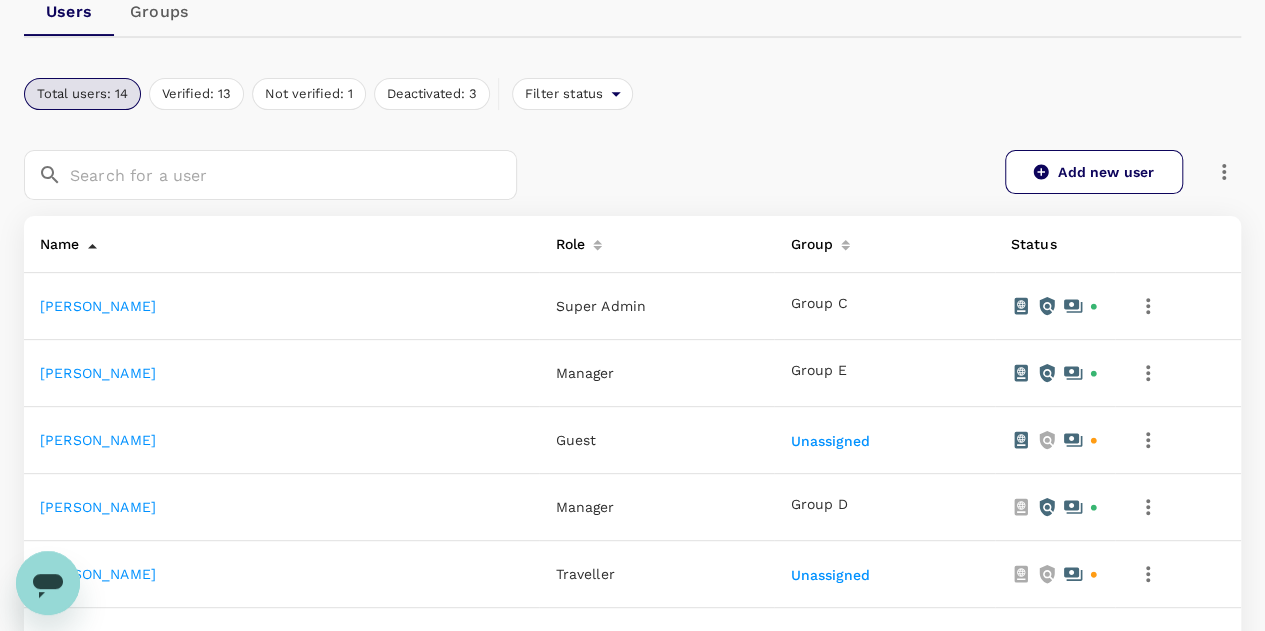 scroll, scrollTop: 0, scrollLeft: 0, axis: both 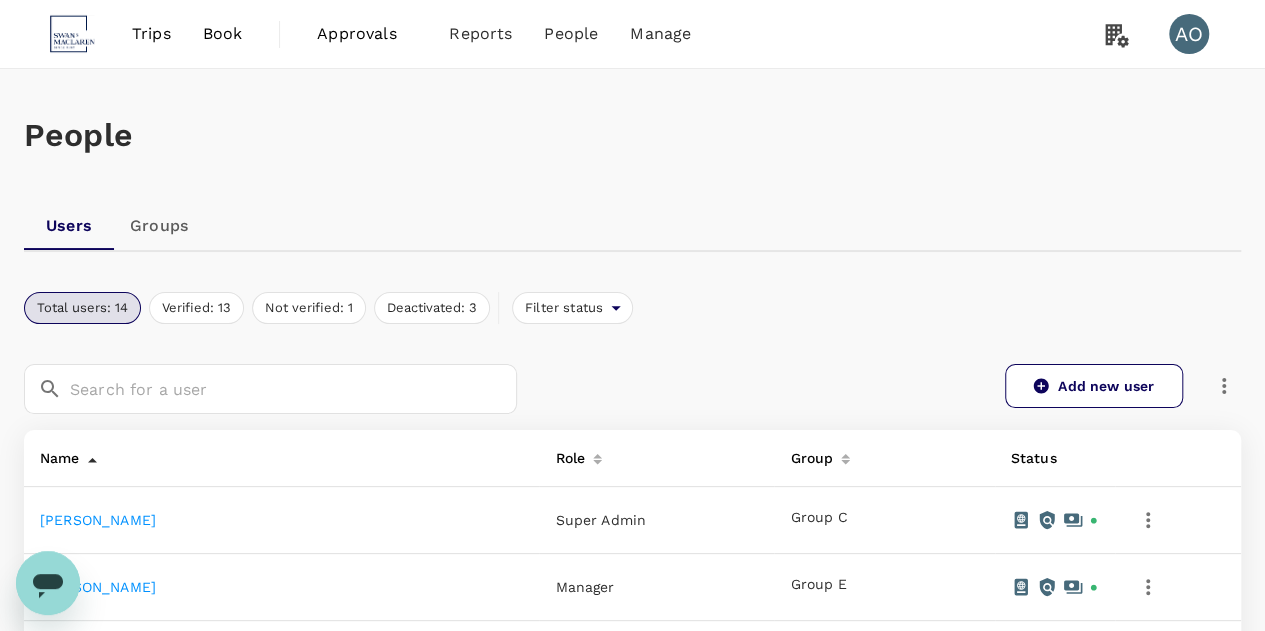 click on "Trips" at bounding box center [151, 34] 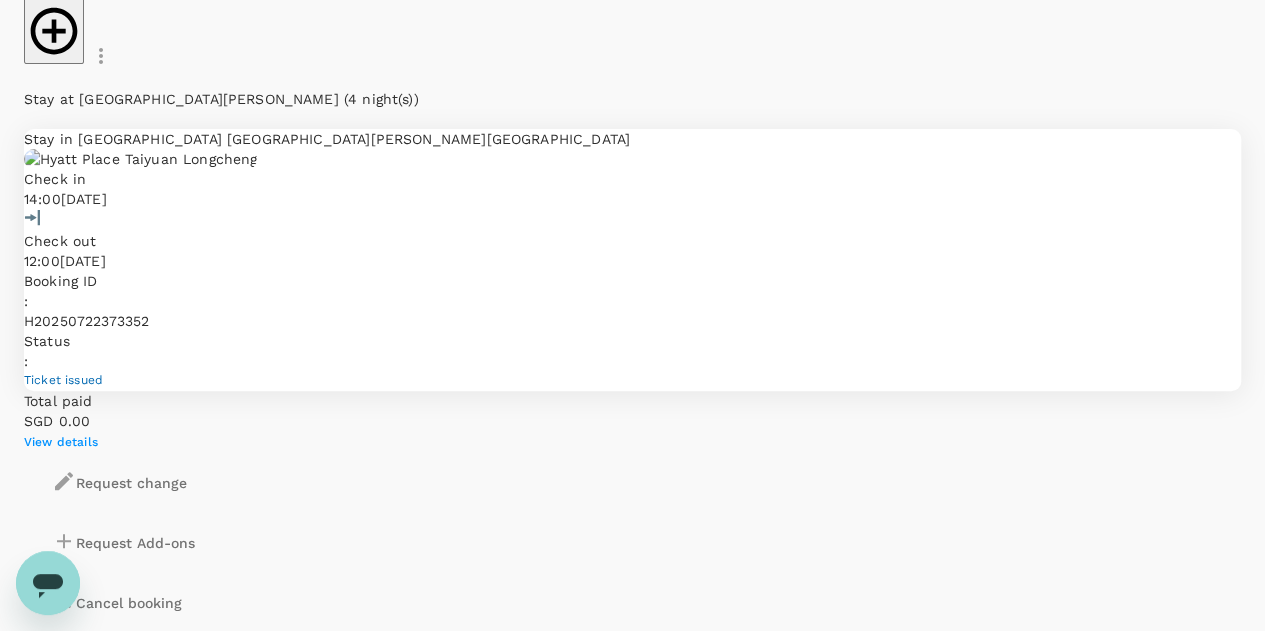 scroll, scrollTop: 267, scrollLeft: 0, axis: vertical 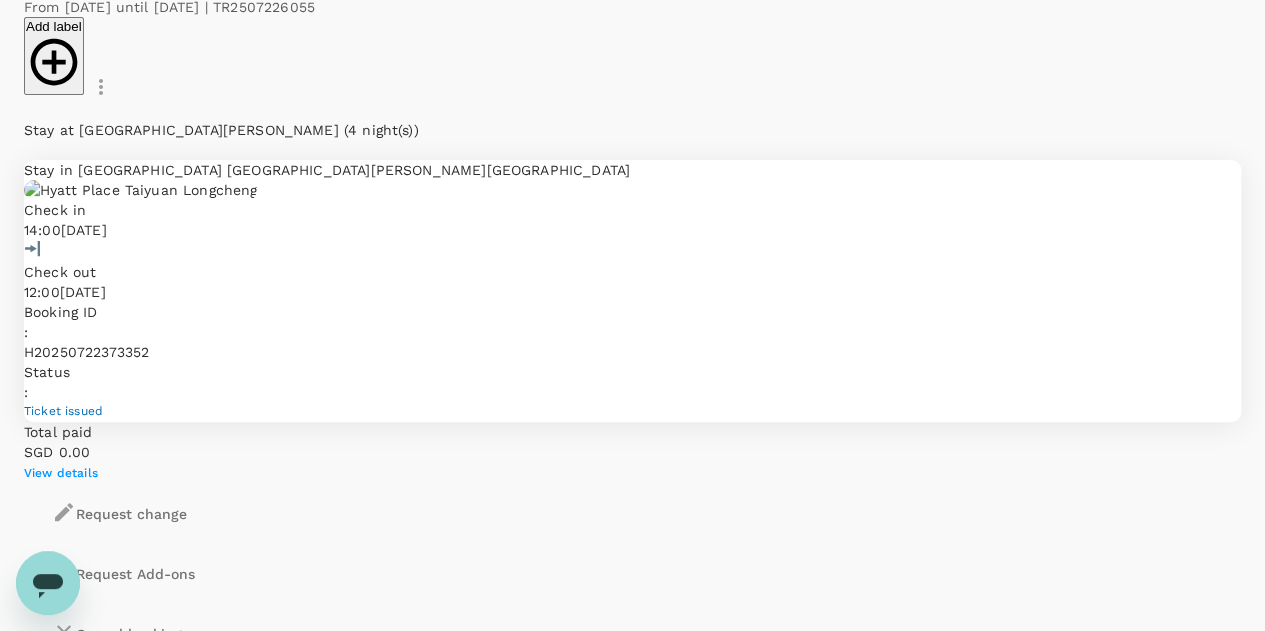 click on "Export as PDF" at bounding box center [119, 752] 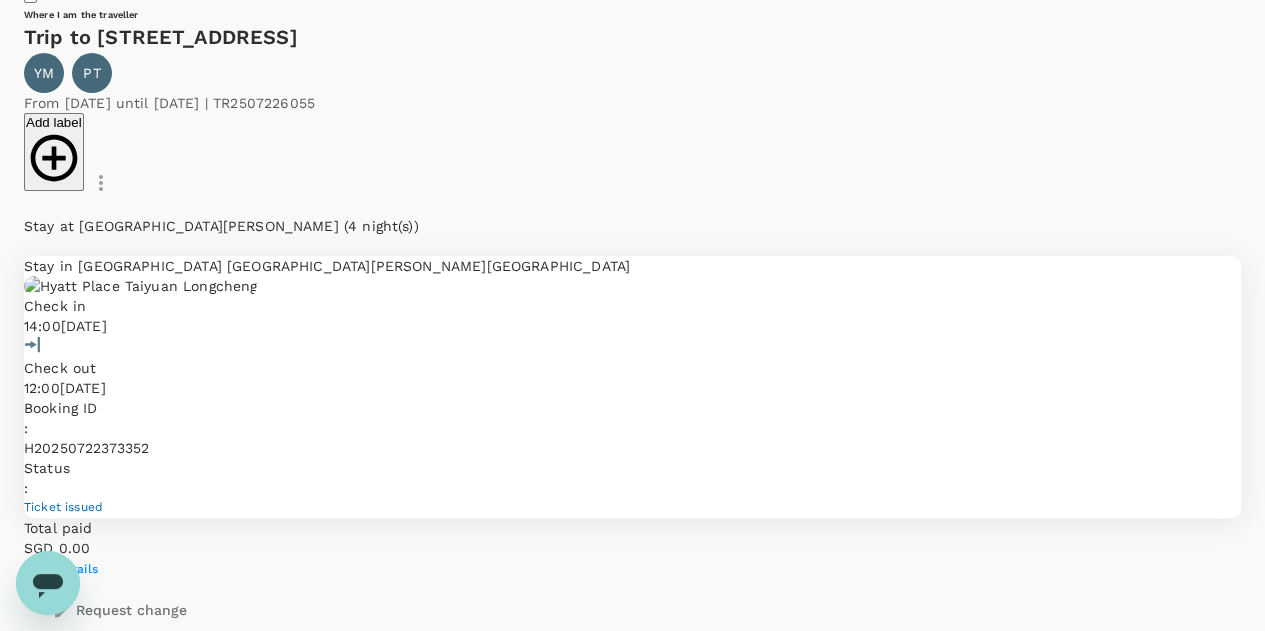 scroll, scrollTop: 202, scrollLeft: 0, axis: vertical 